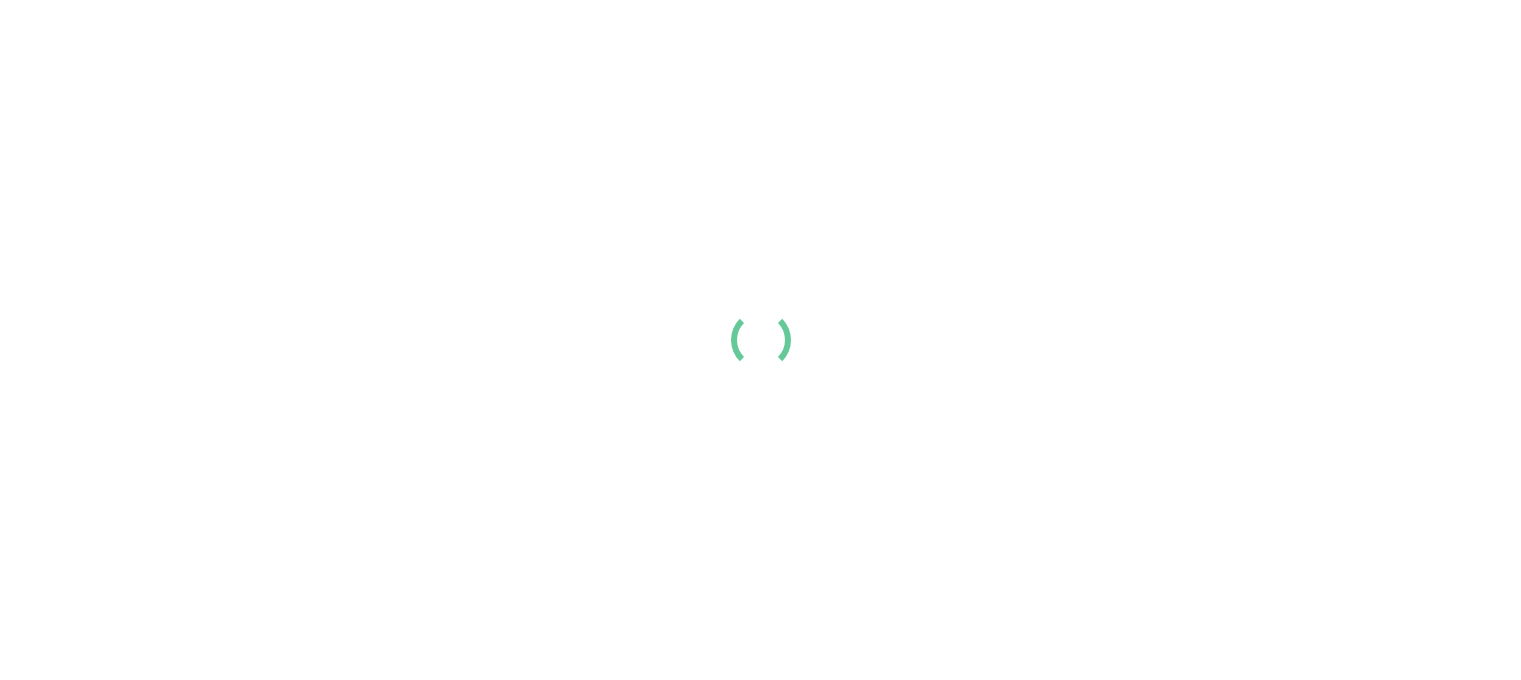 scroll, scrollTop: 0, scrollLeft: 0, axis: both 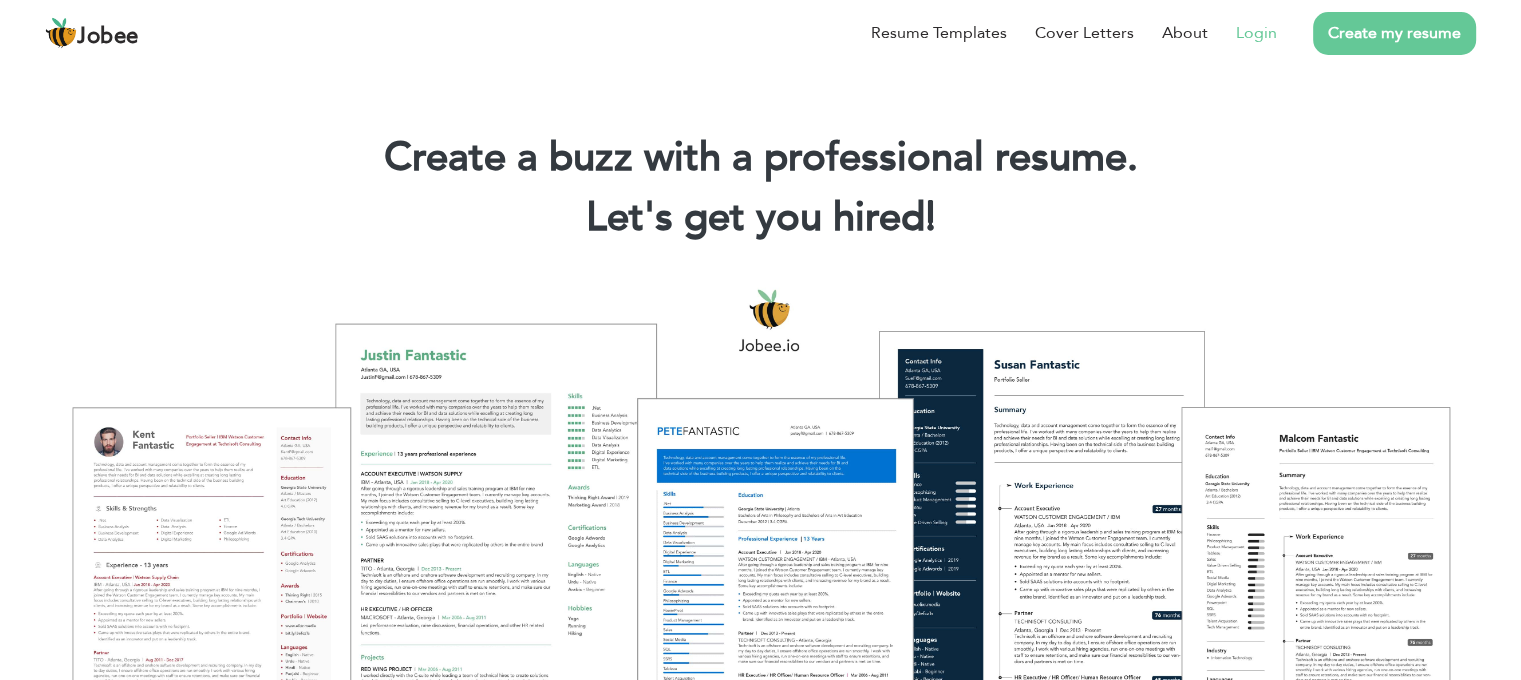 click on "Login" at bounding box center (1256, 33) 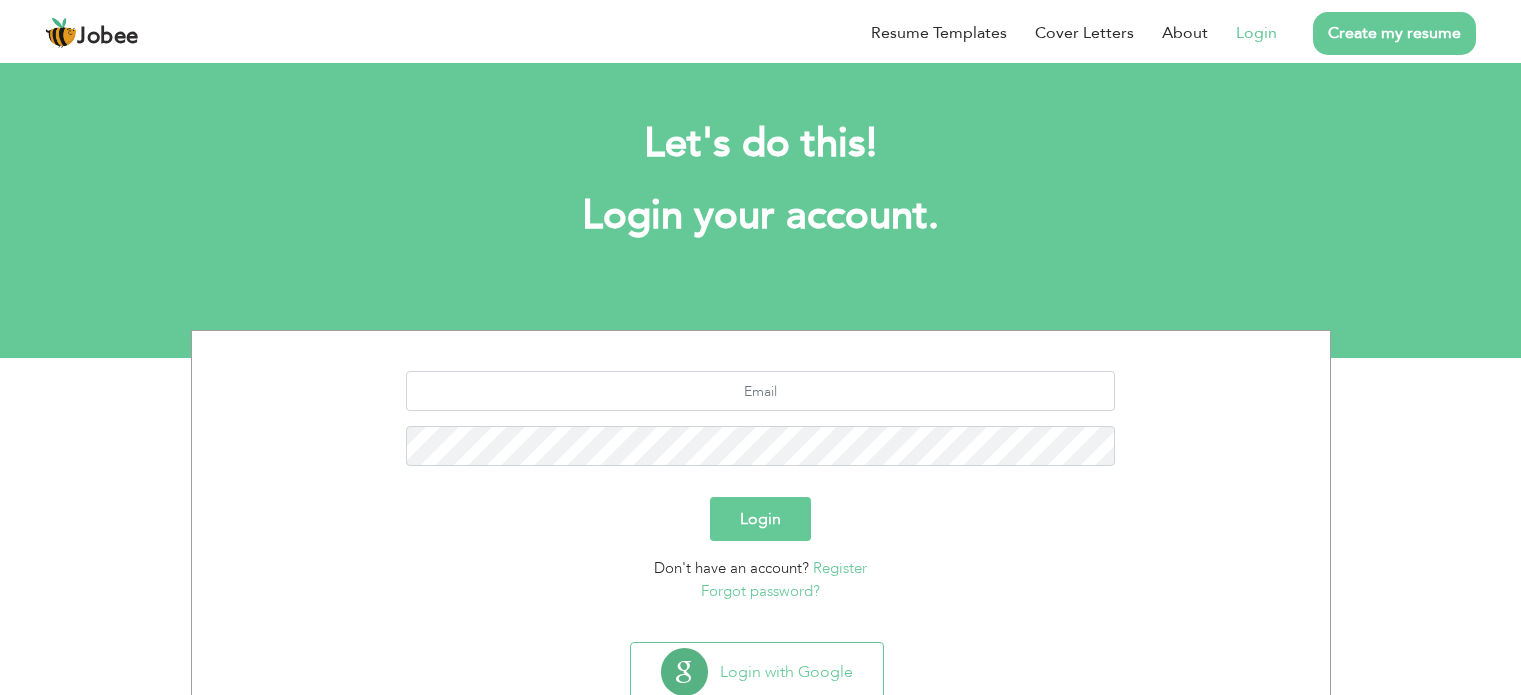 scroll, scrollTop: 0, scrollLeft: 0, axis: both 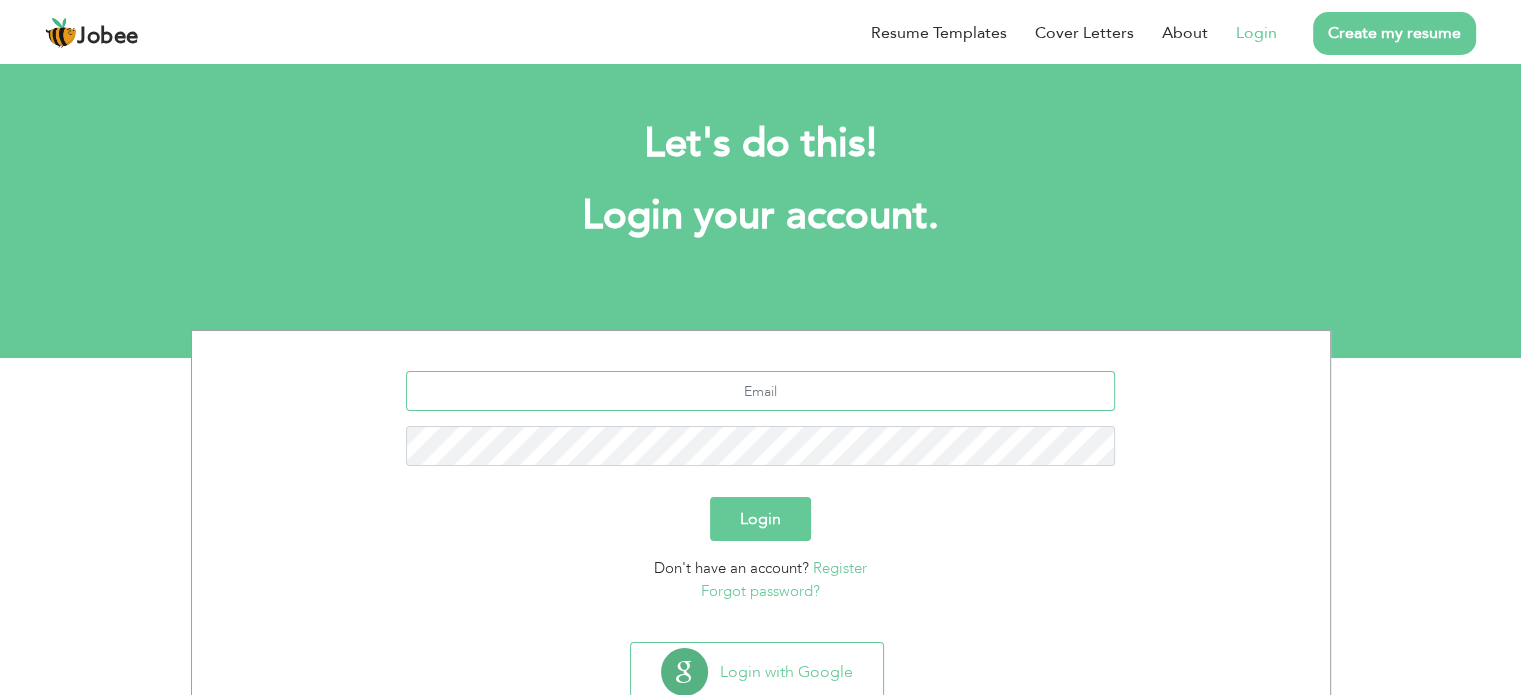 type on "[EMAIL_ADDRESS][DOMAIN_NAME]" 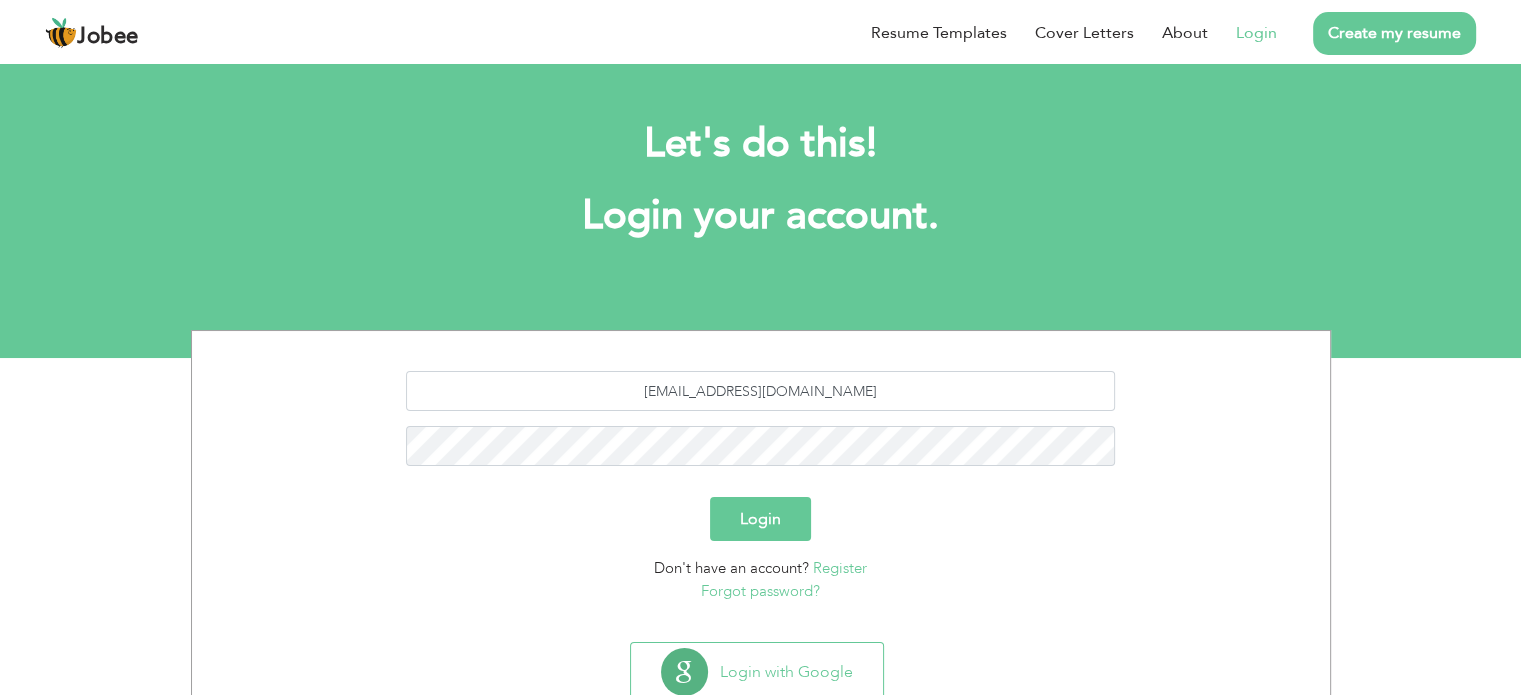 click on "Login" at bounding box center [760, 519] 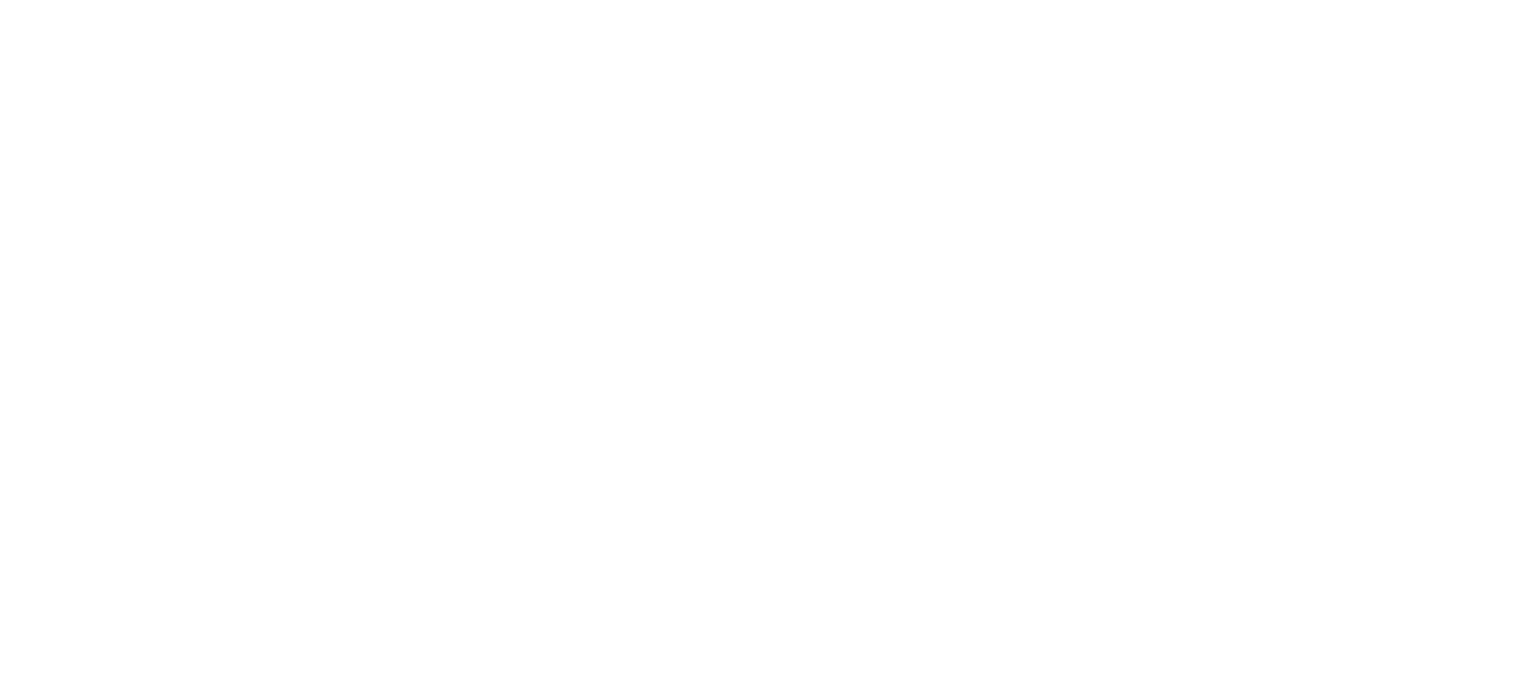 scroll, scrollTop: 0, scrollLeft: 0, axis: both 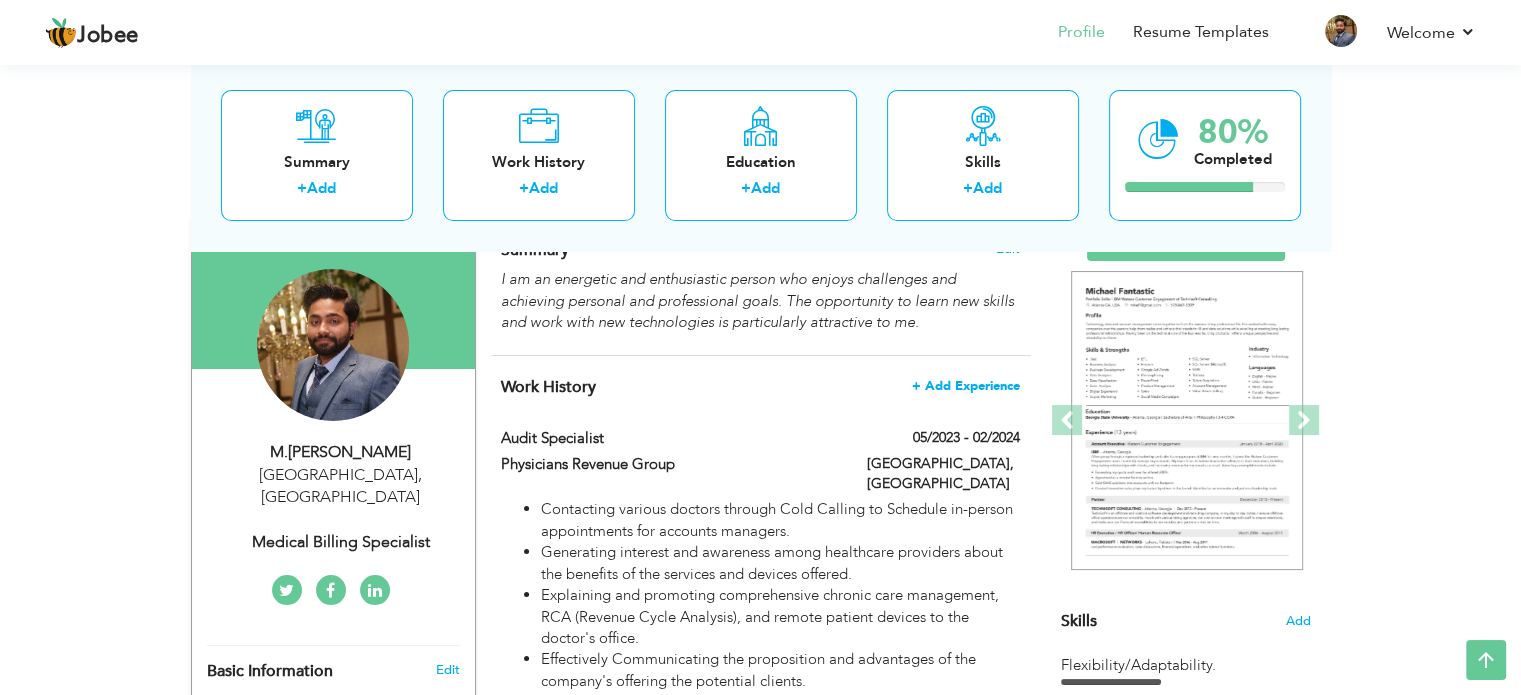click on "+ Add Experience" at bounding box center [966, 386] 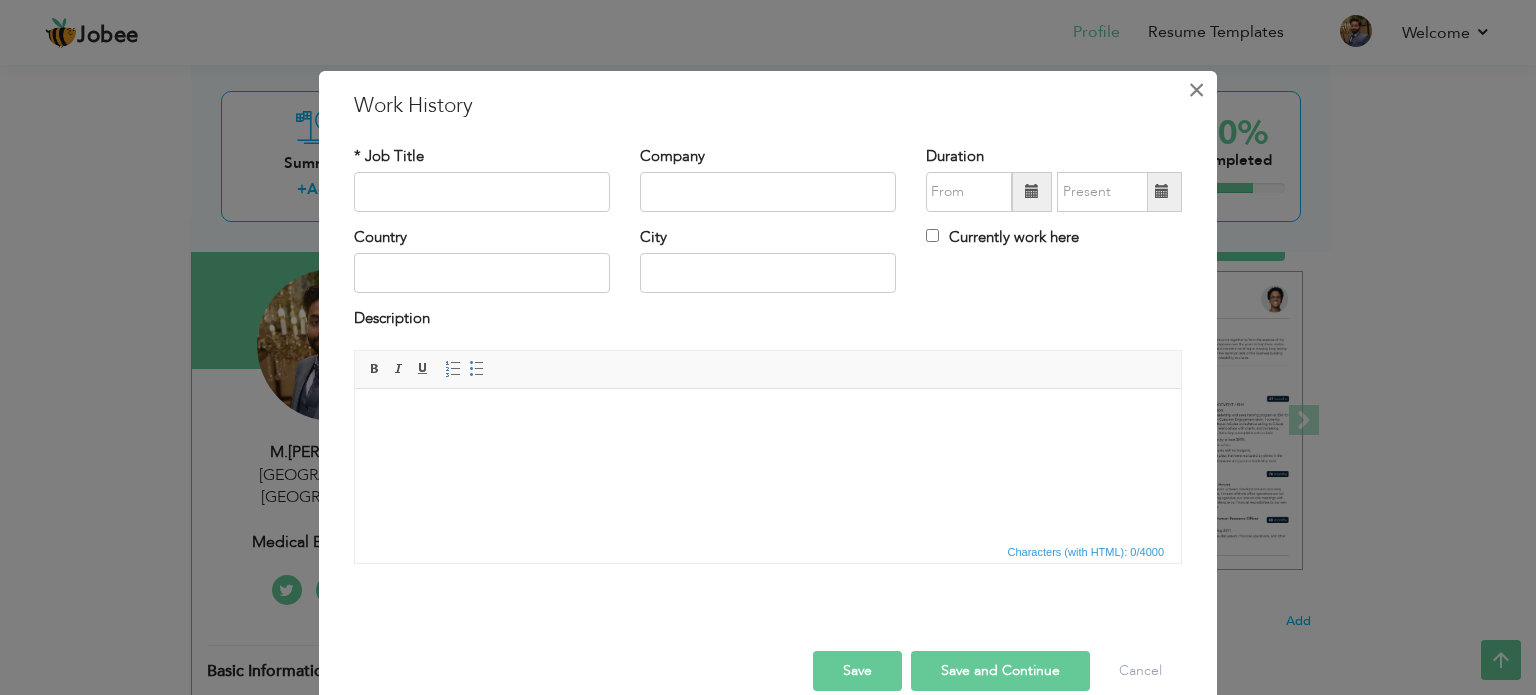 click on "×" at bounding box center [1196, 90] 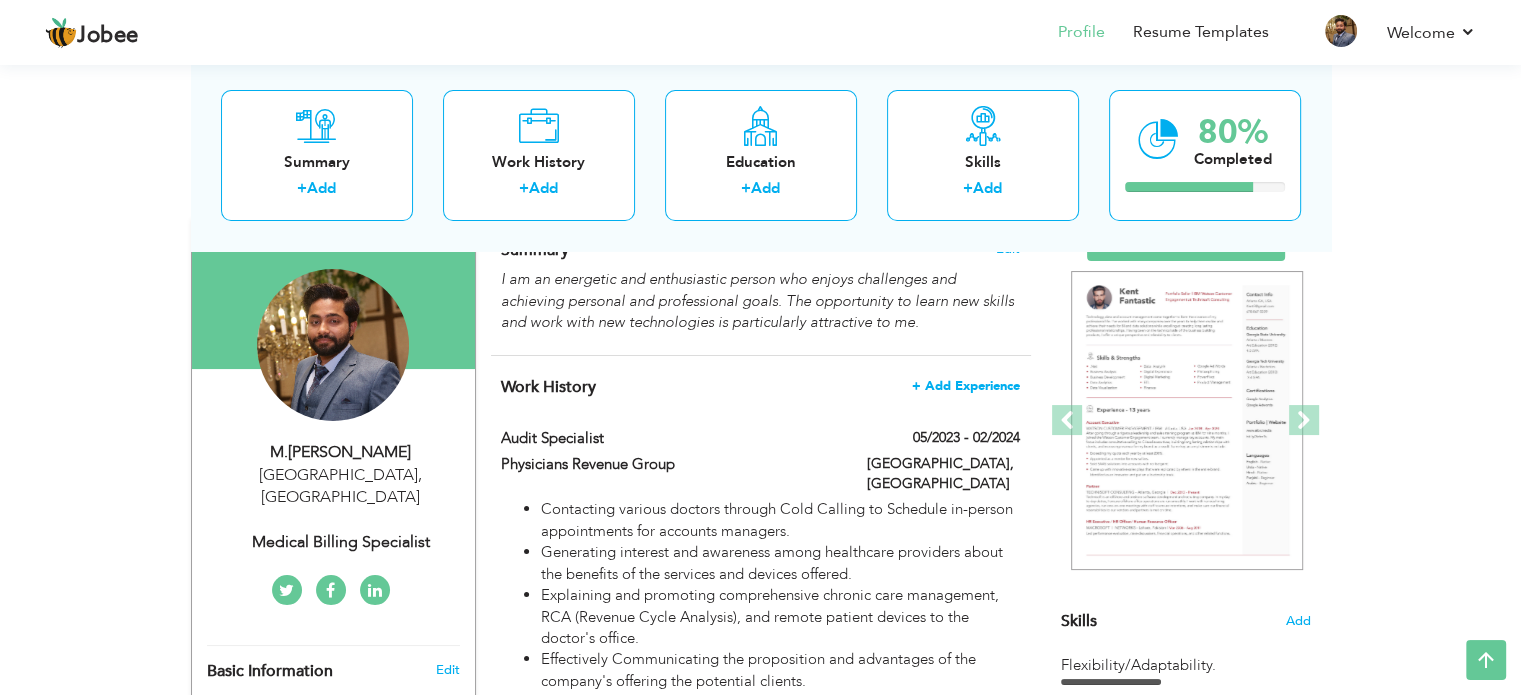 click on "+ Add Experience" at bounding box center [966, 386] 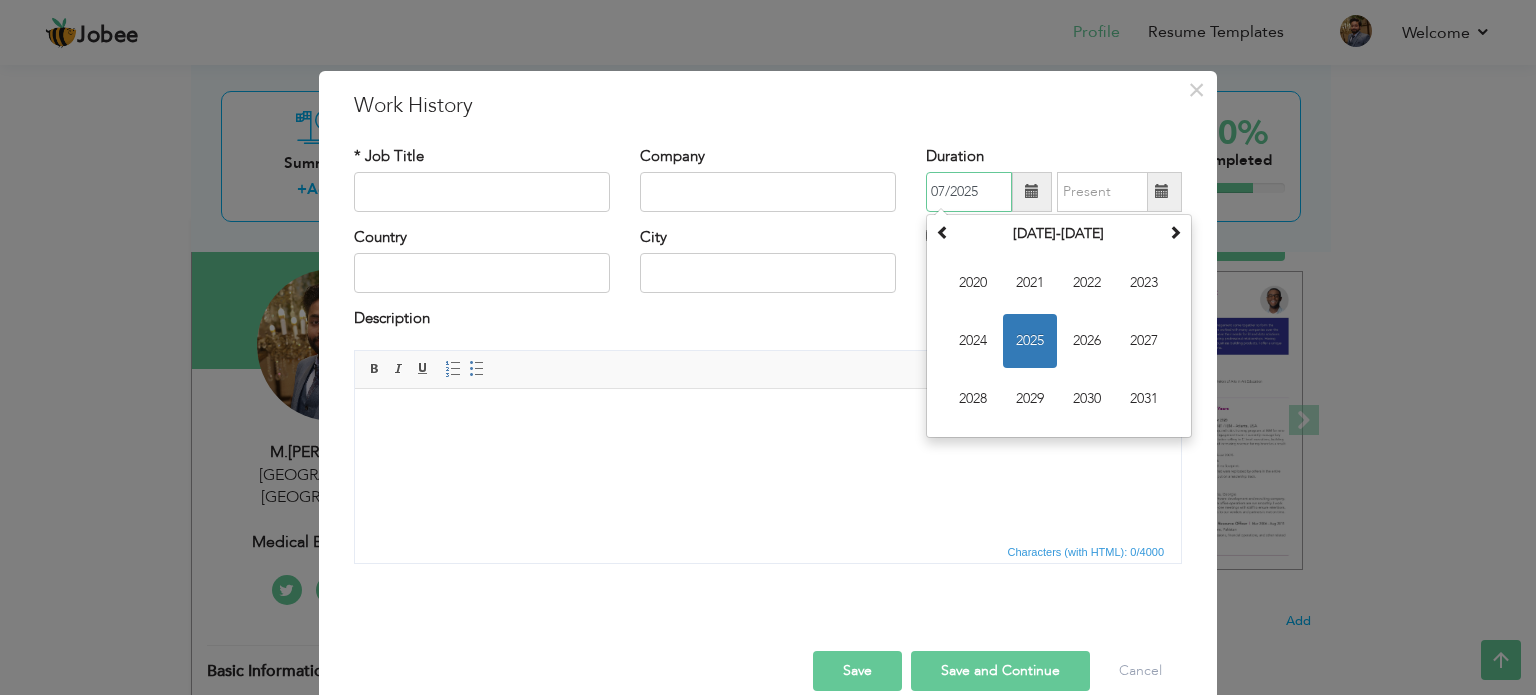 click on "07/2025" at bounding box center [969, 192] 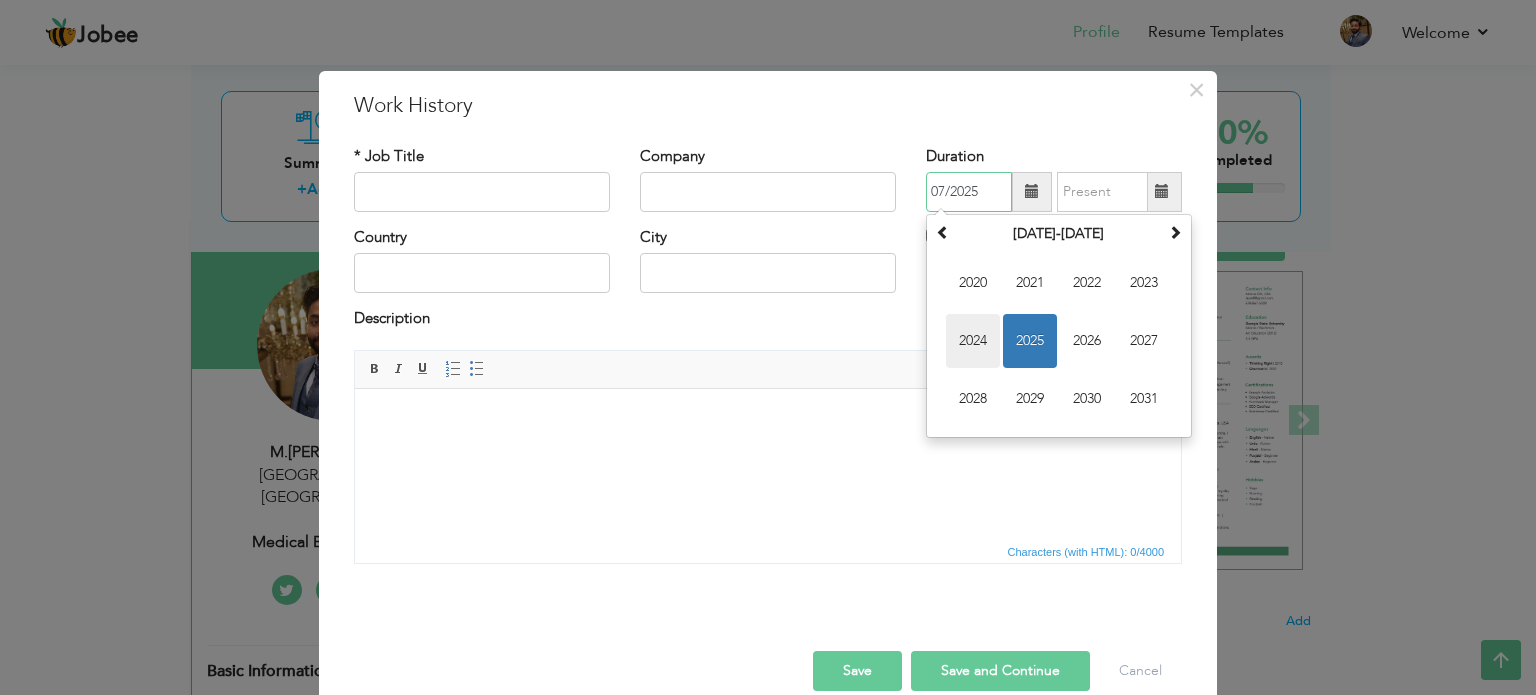click on "2024" at bounding box center (973, 341) 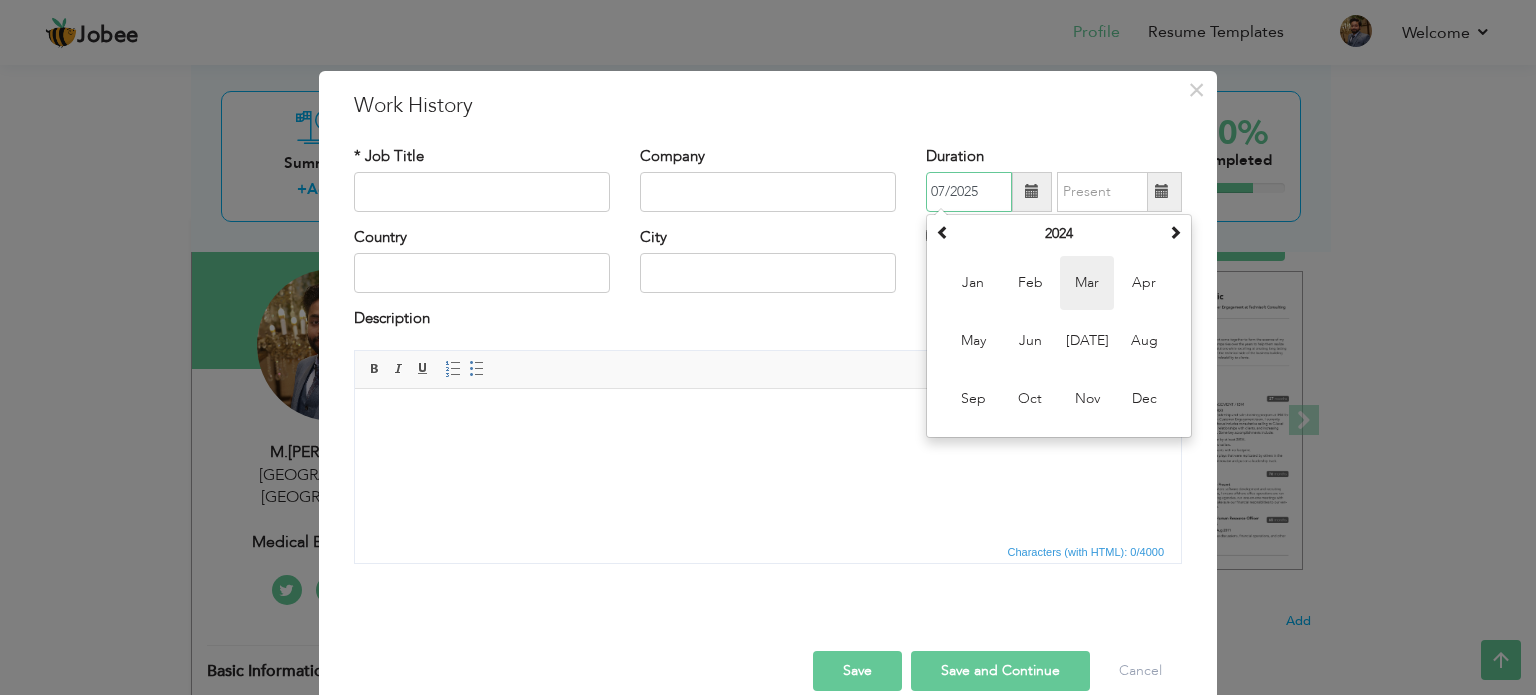 click on "Mar" at bounding box center [1087, 283] 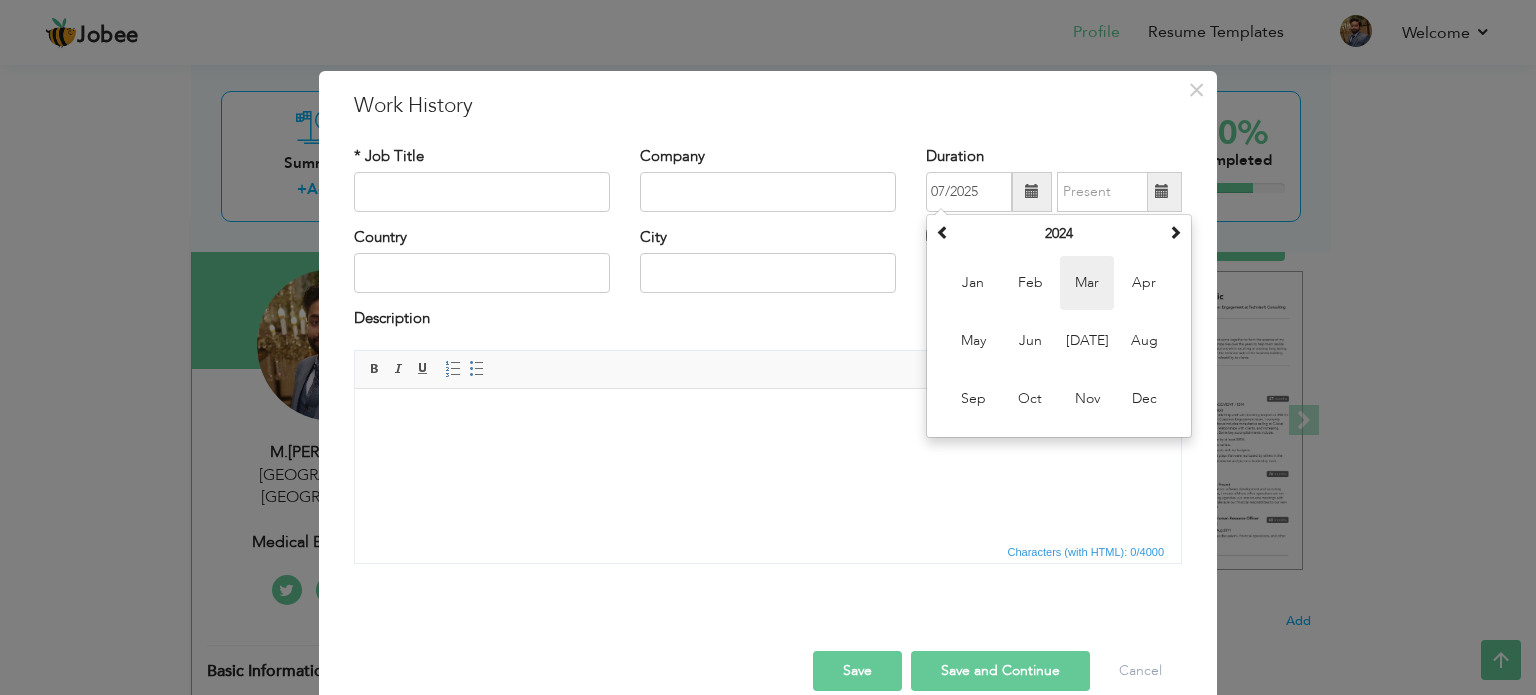 type on "03/2024" 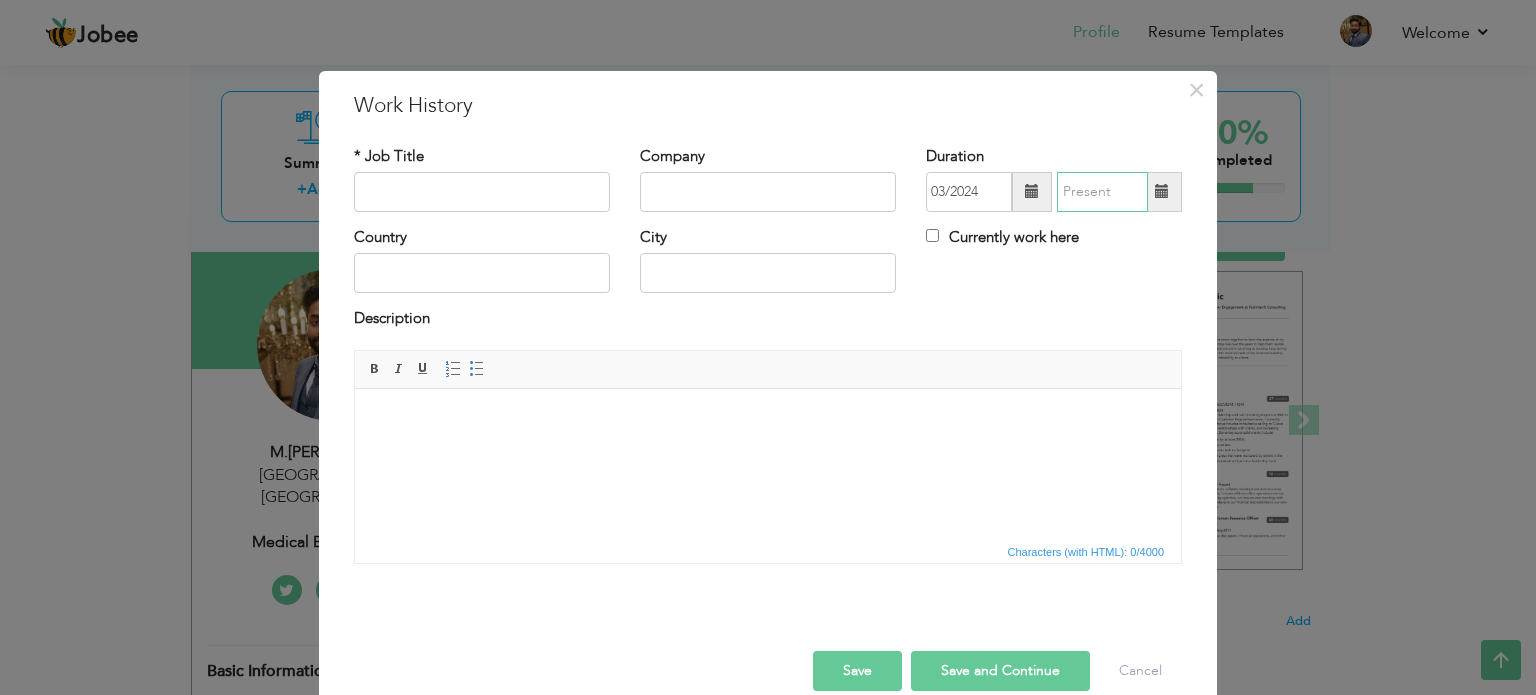 type on "07/2025" 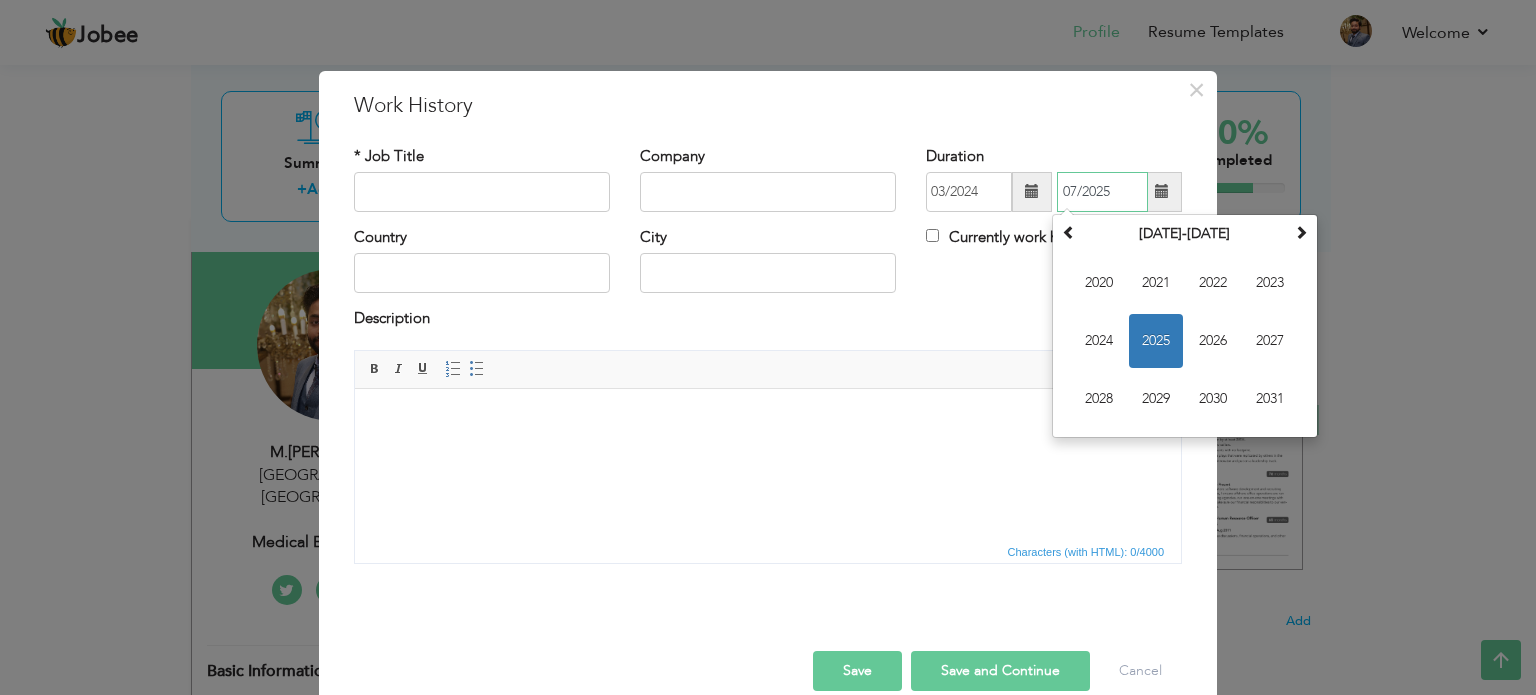 click on "07/2025" at bounding box center (1102, 192) 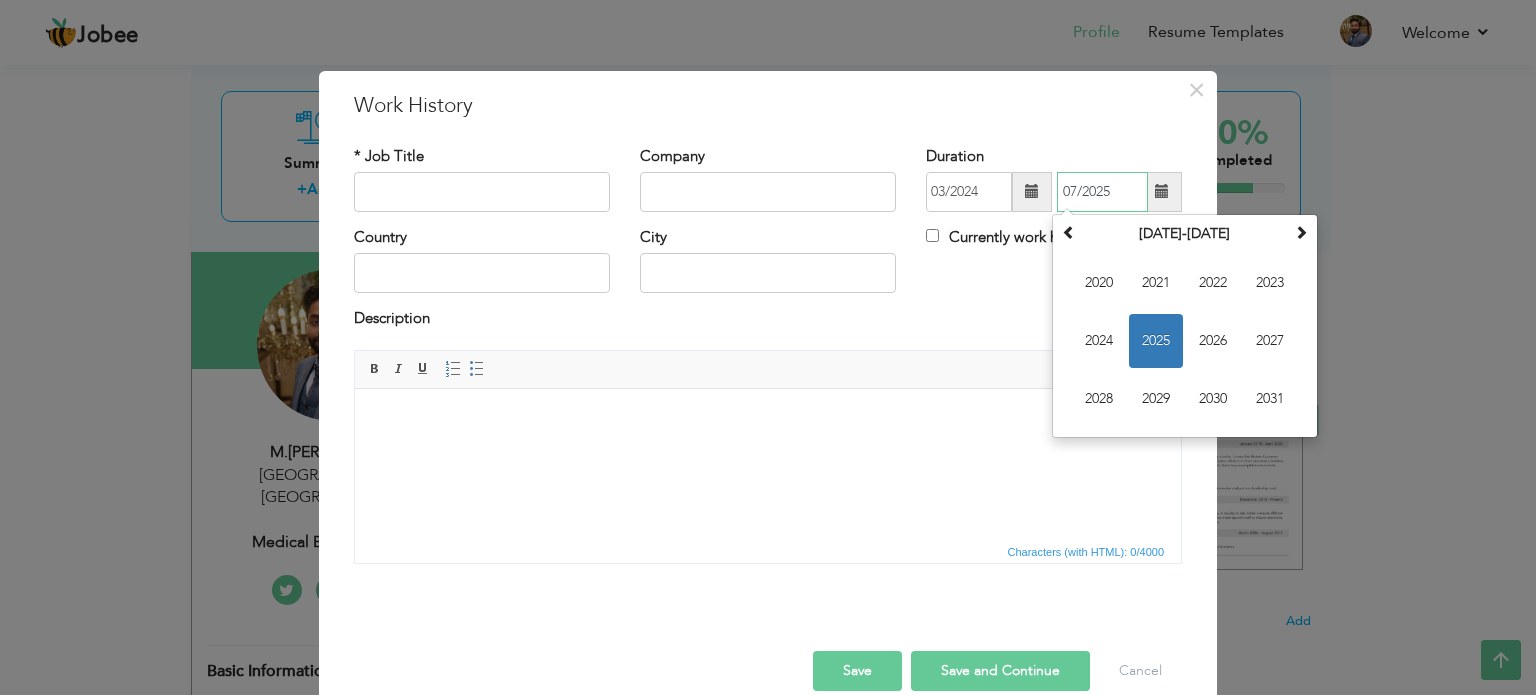 click on "2025" at bounding box center [1156, 341] 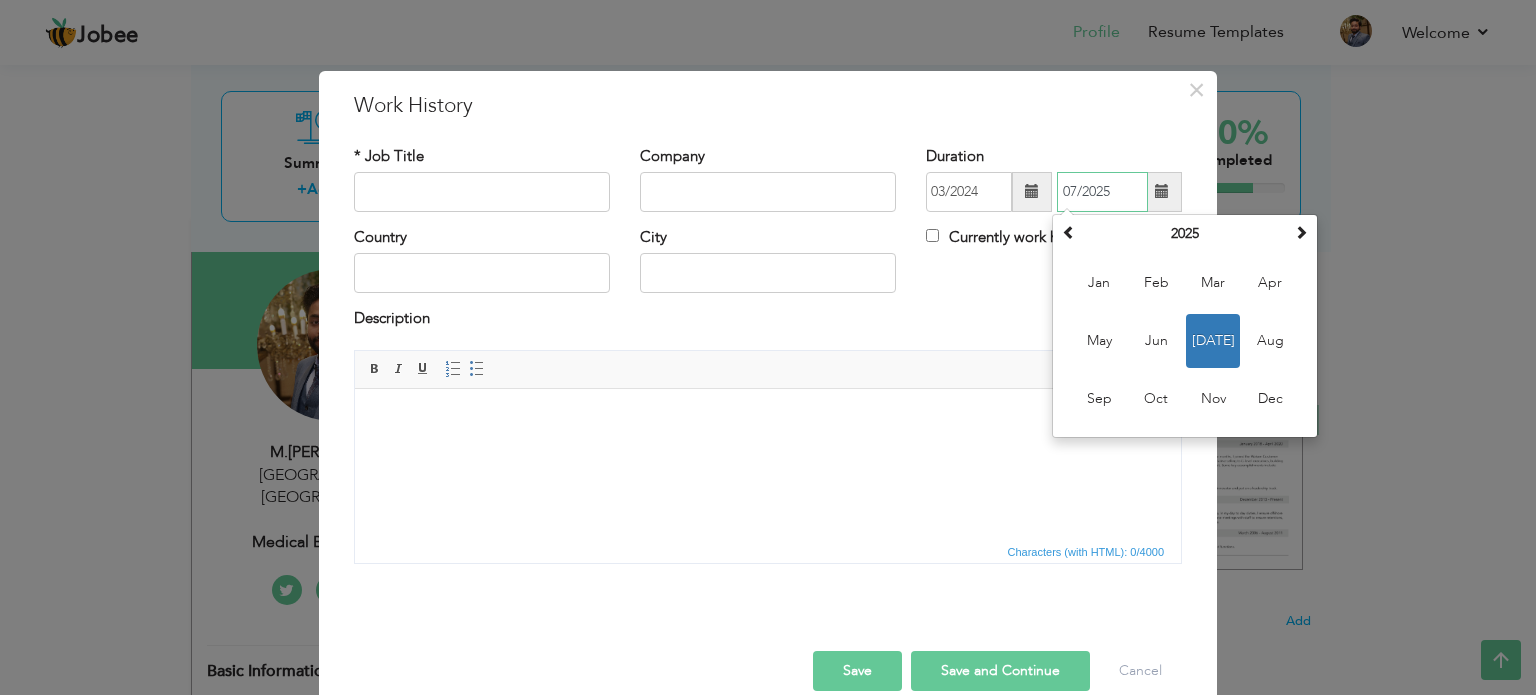 click on "Jul" at bounding box center [1213, 341] 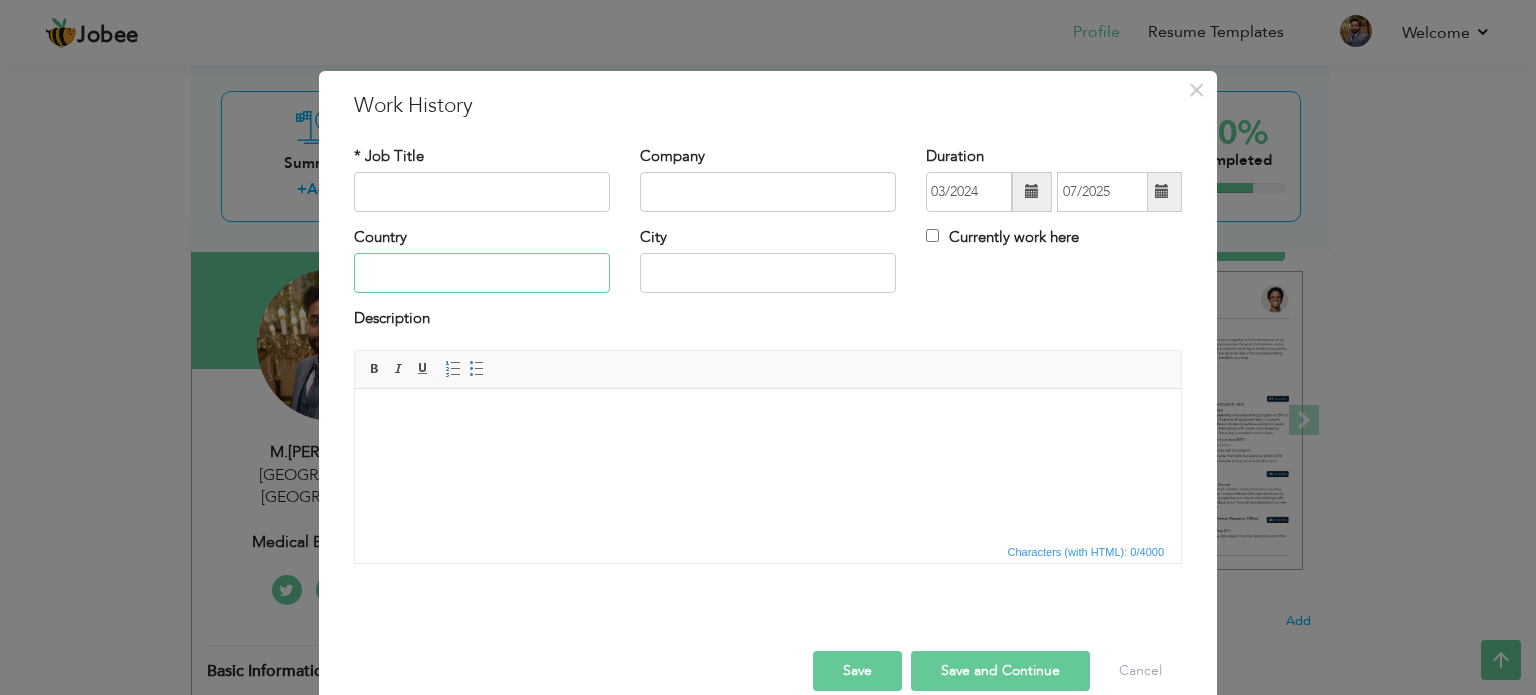 click at bounding box center [482, 273] 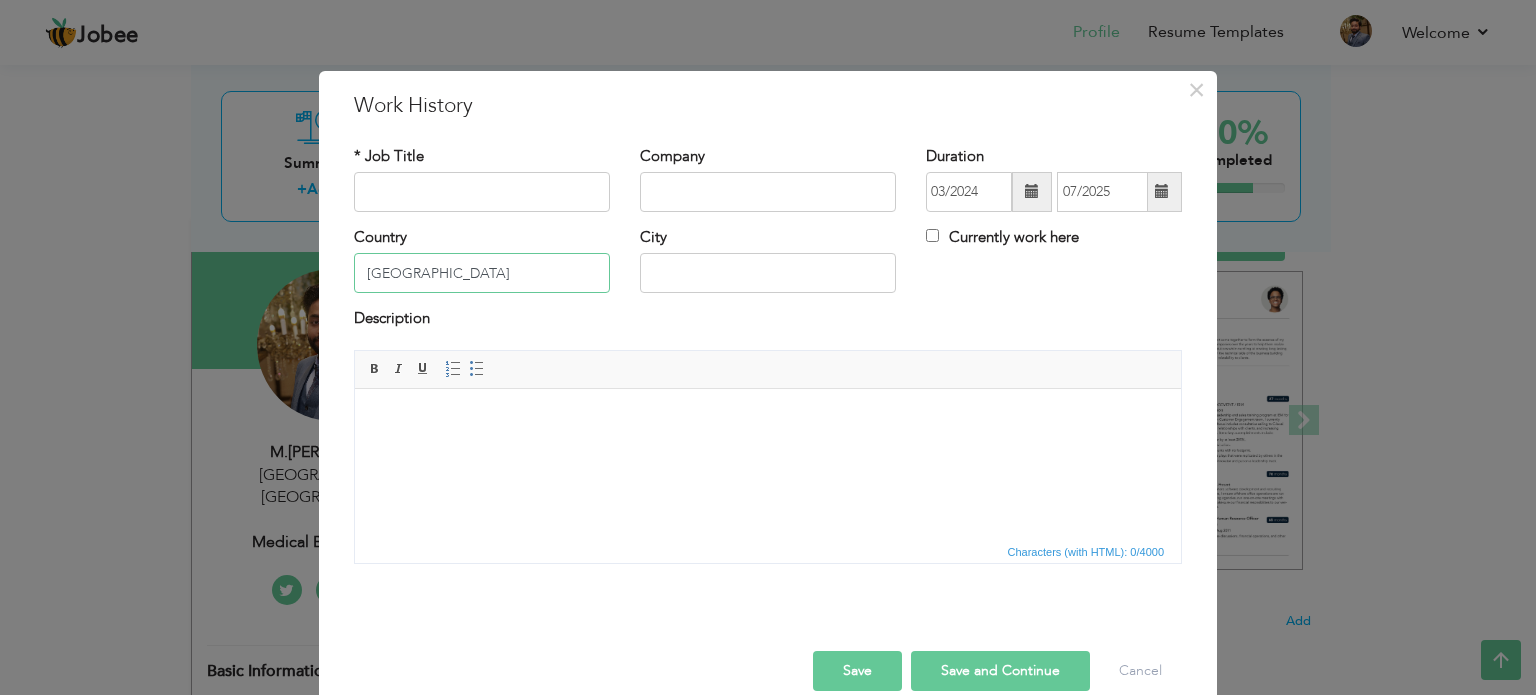 type on "[GEOGRAPHIC_DATA]" 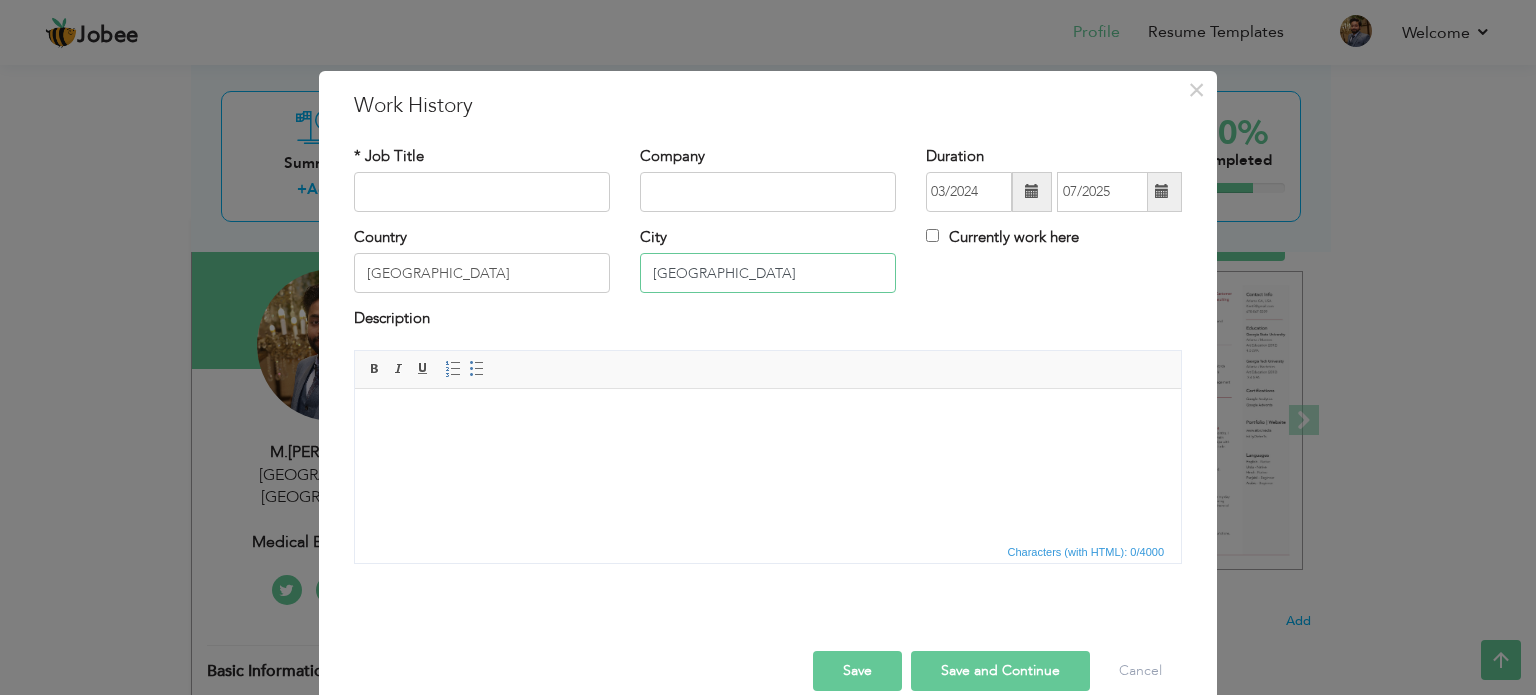 type on "[GEOGRAPHIC_DATA]" 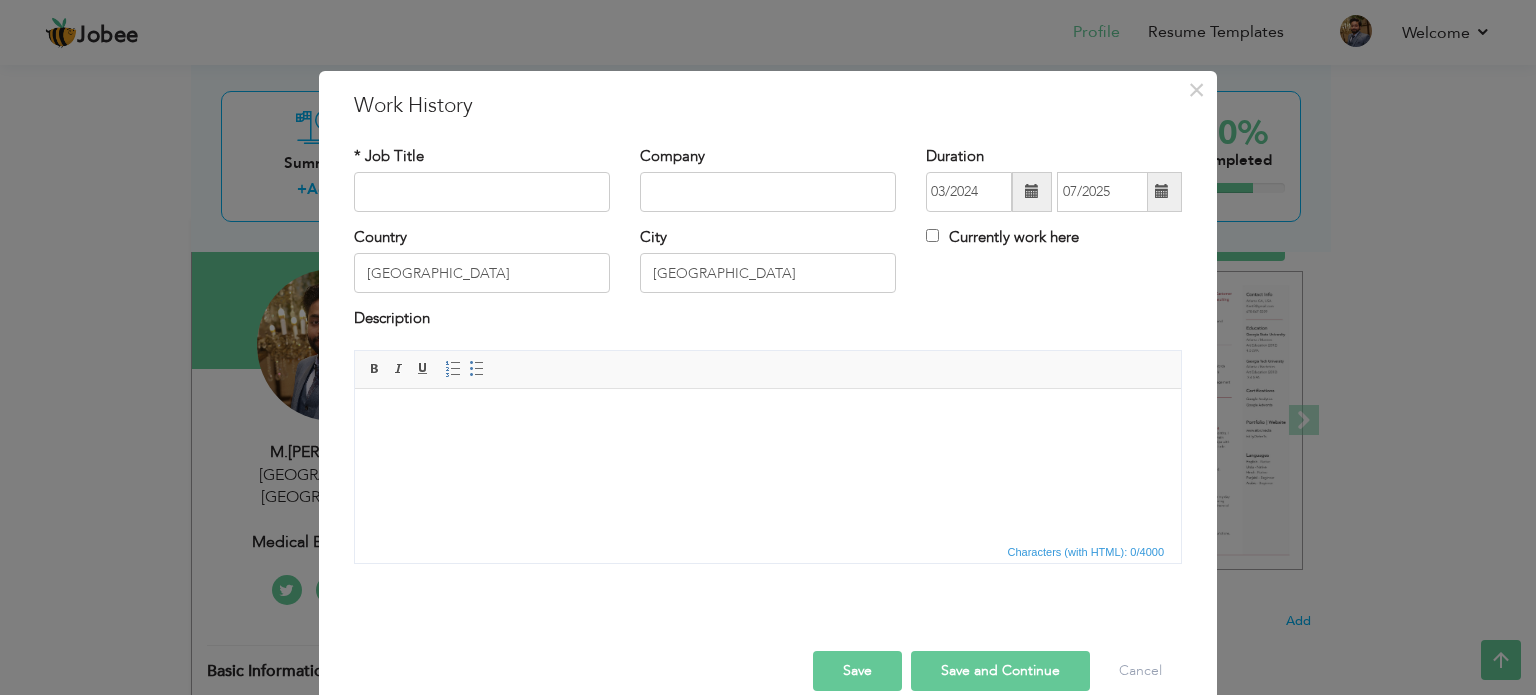 click at bounding box center (1162, 192) 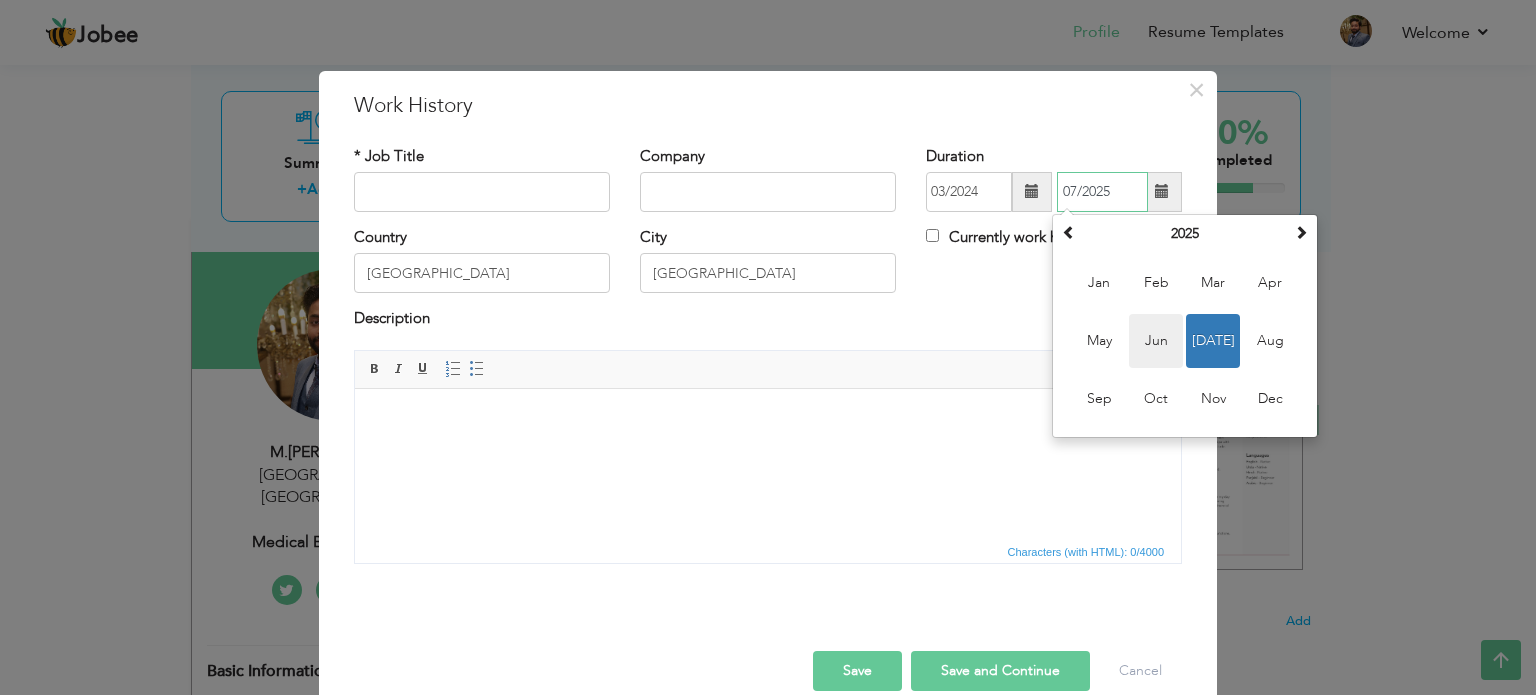 click on "Jun" at bounding box center (1156, 341) 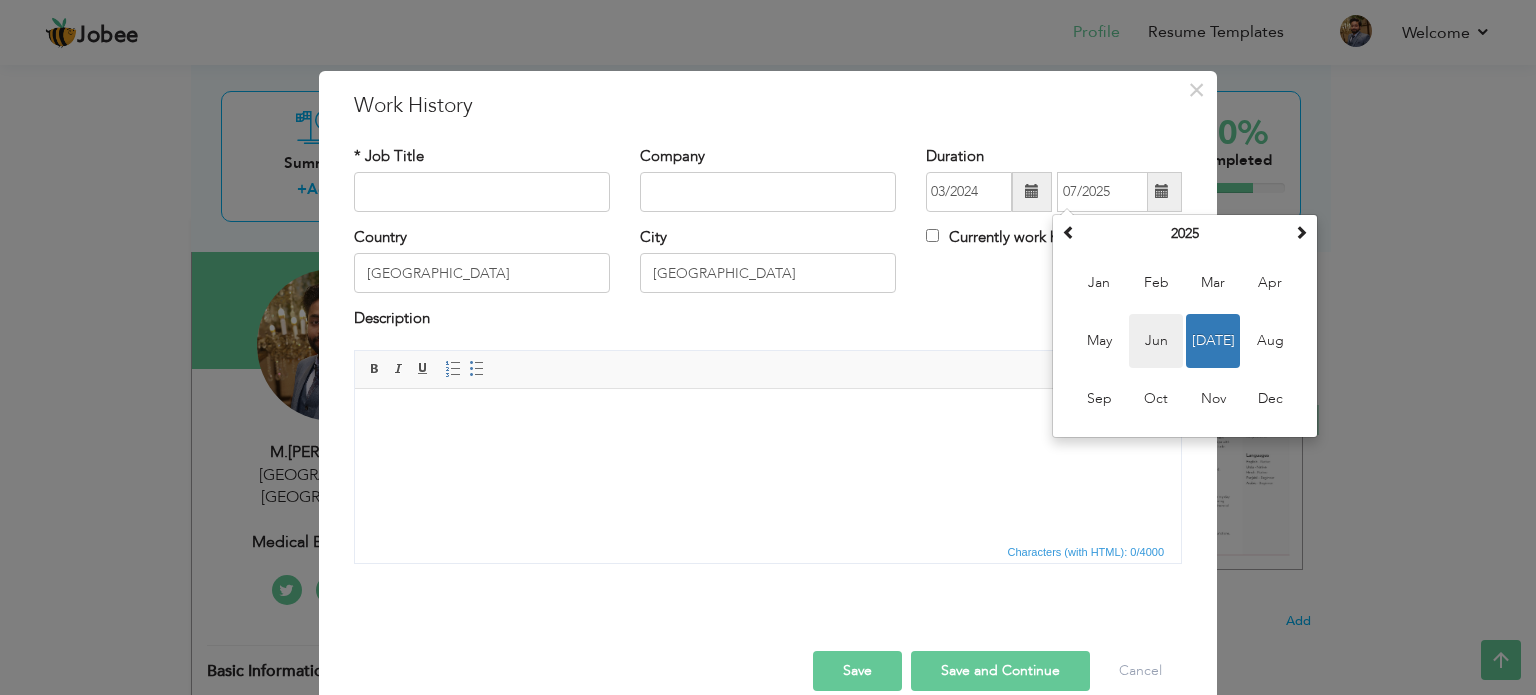 type on "06/2025" 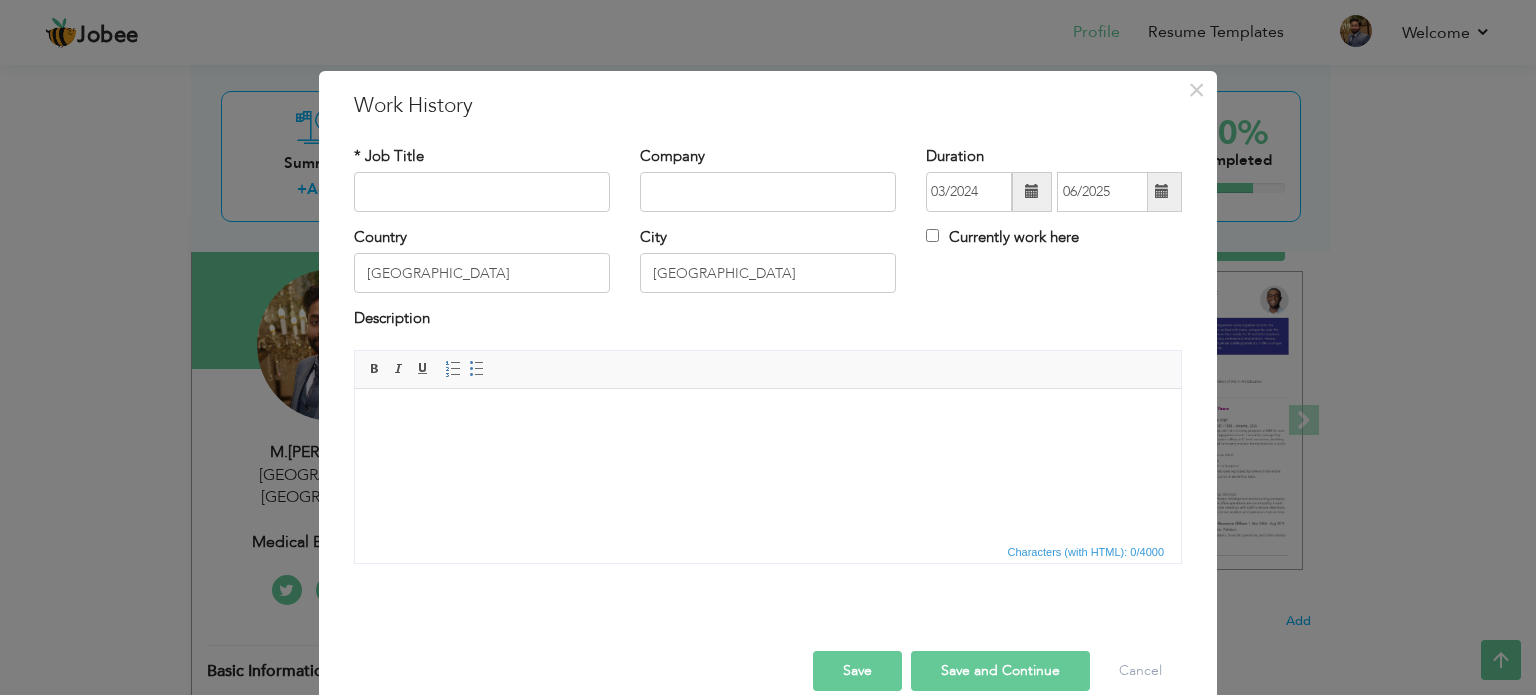 drag, startPoint x: 868, startPoint y: 485, endPoint x: 940, endPoint y: 463, distance: 75.28612 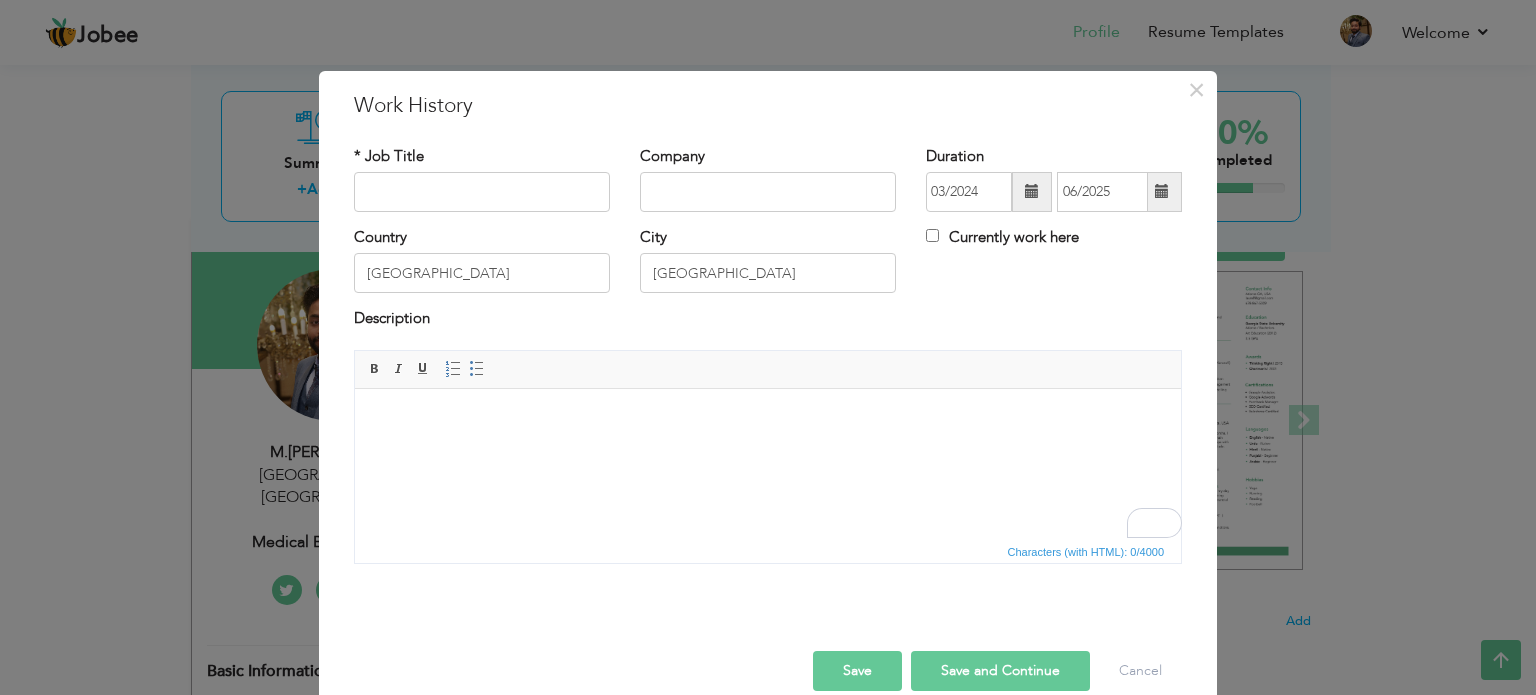 click at bounding box center [768, 418] 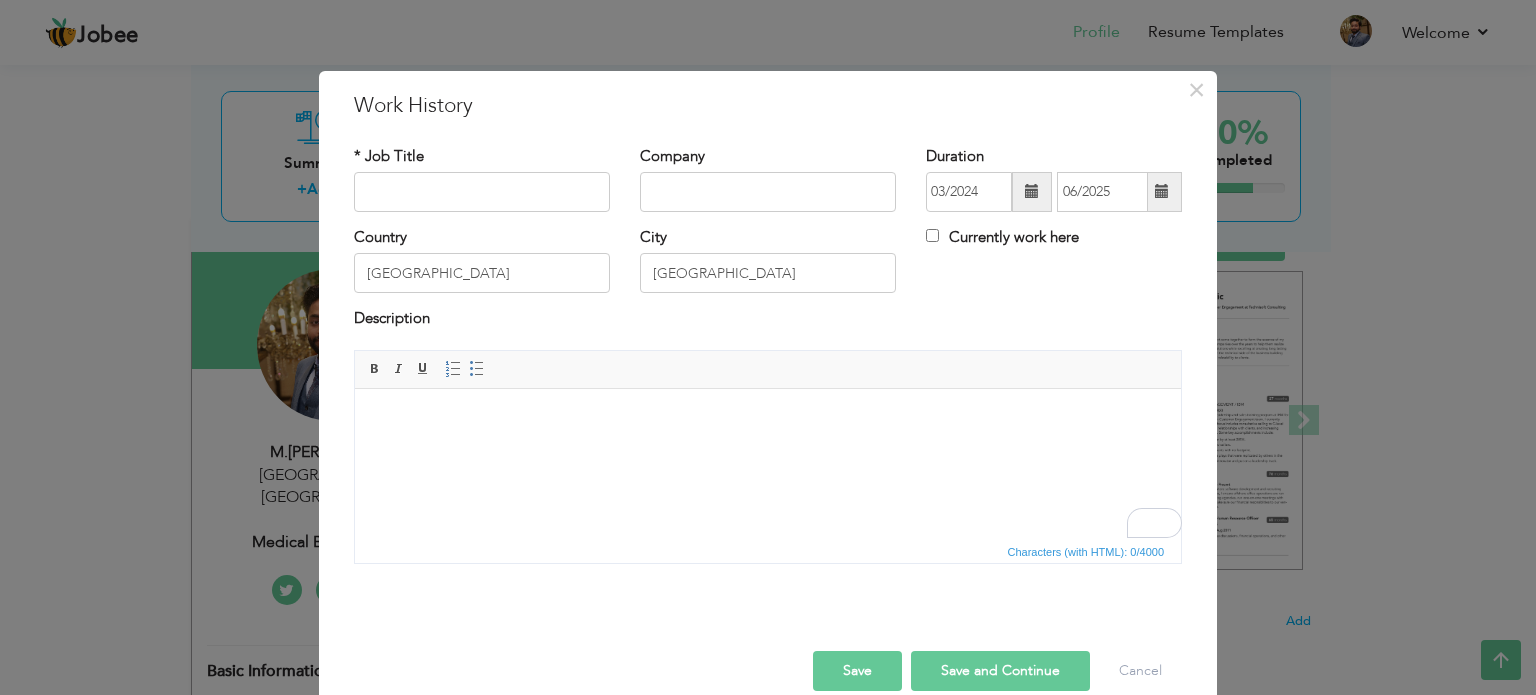 click on "×
Work History
* Job Title
Company
Duration 03/2024 06/2025 Country City" at bounding box center [768, 347] 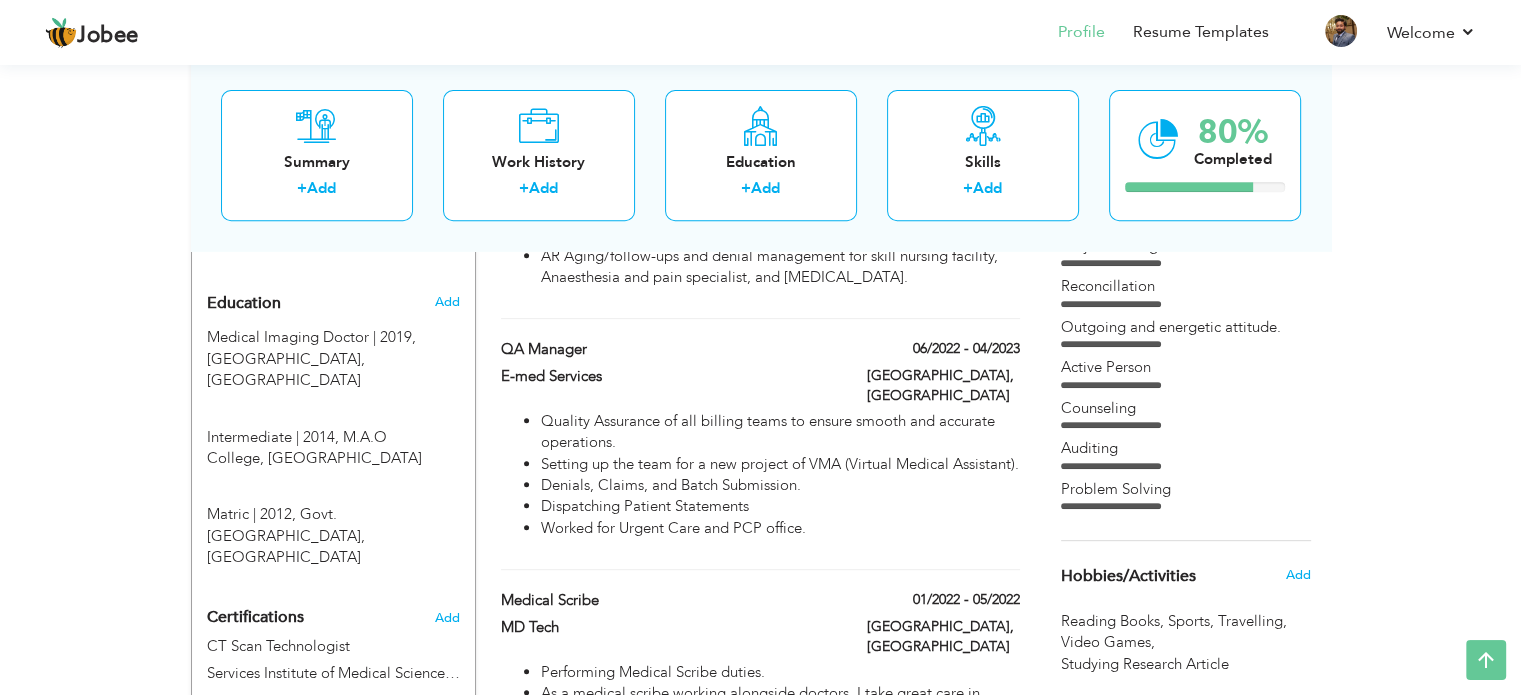 scroll, scrollTop: 821, scrollLeft: 0, axis: vertical 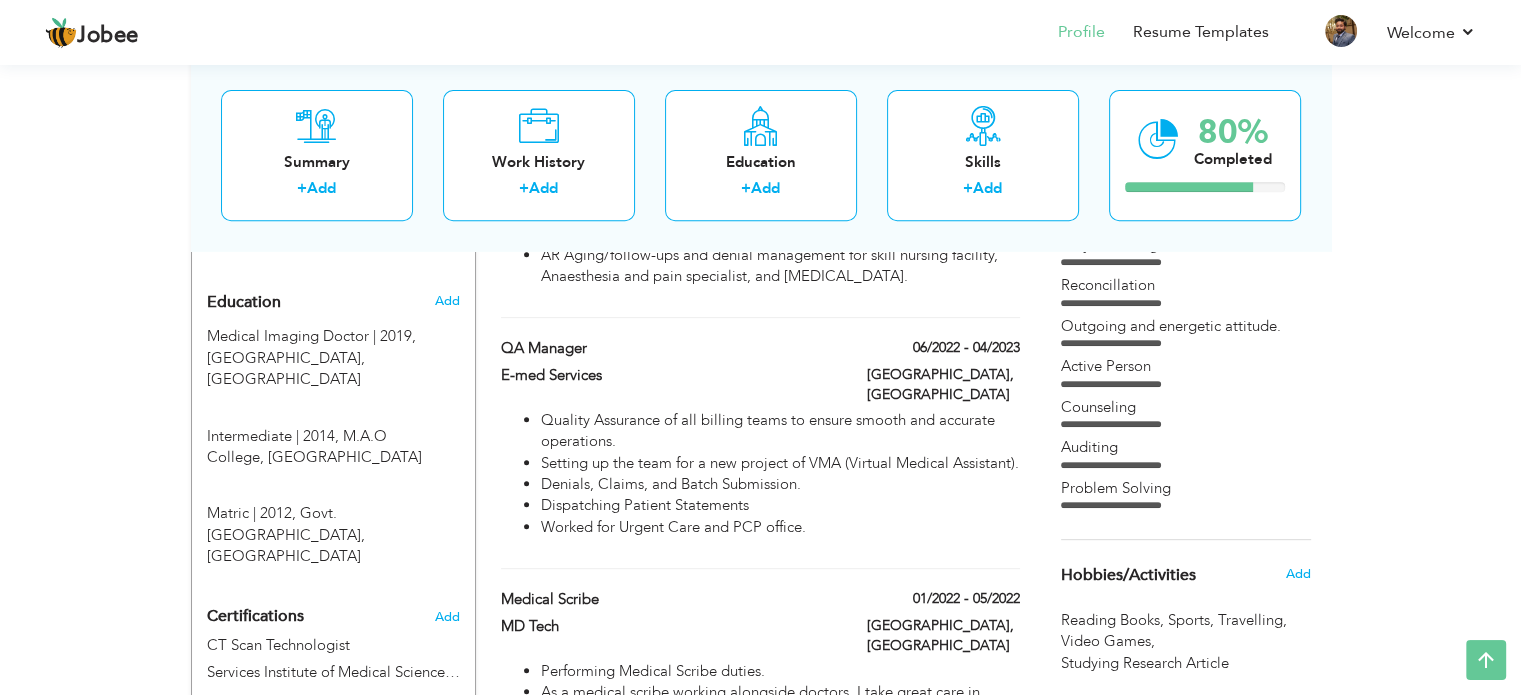 click on "View Resume
Export PDF
Profile
Summary
Public Link
Experience
Education
Awards
Work Histroy
Projects
Certifications
Skills
Preferred Job City" at bounding box center [760, 602] 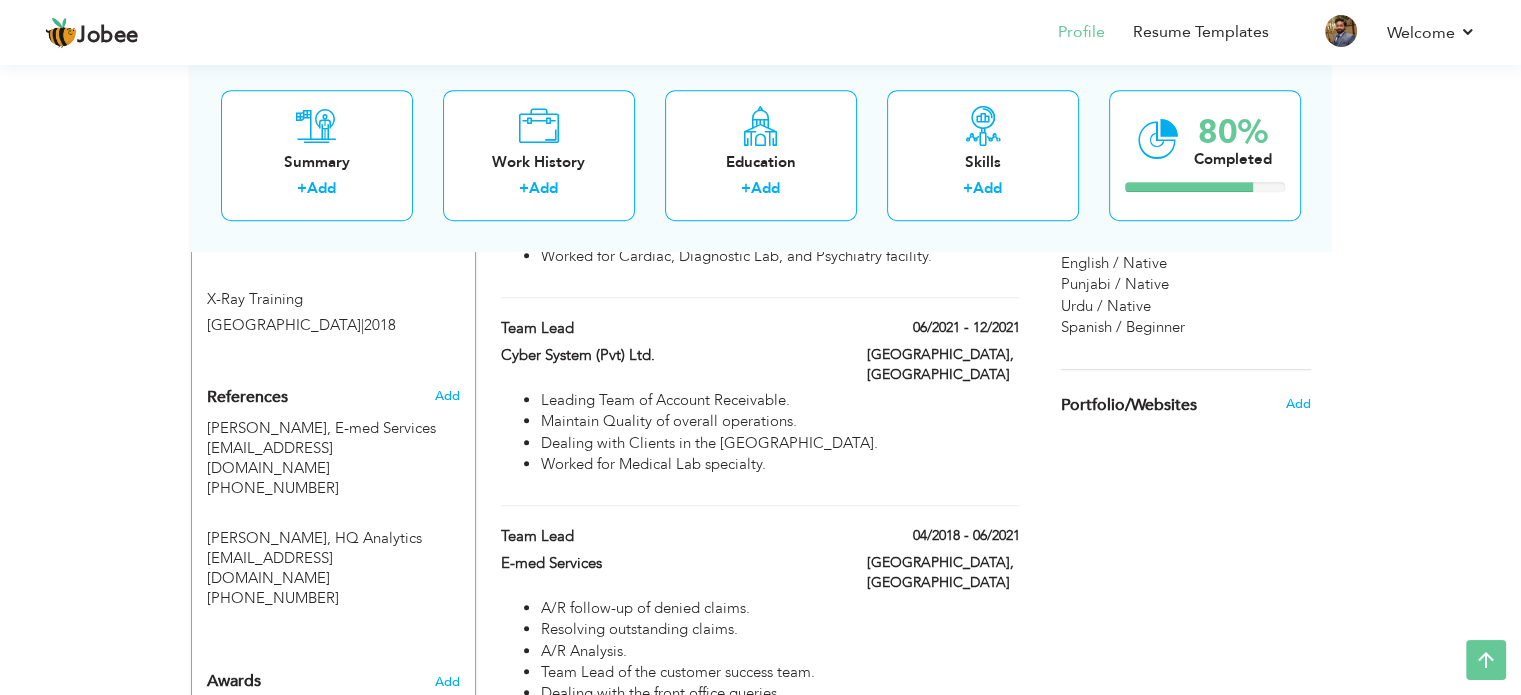 click on "View Resume
Export PDF
Profile
Summary
Public Link
Experience
Education
Awards
Work Histroy
Projects
Certifications
Skills
Preferred Job City" at bounding box center (760, 80) 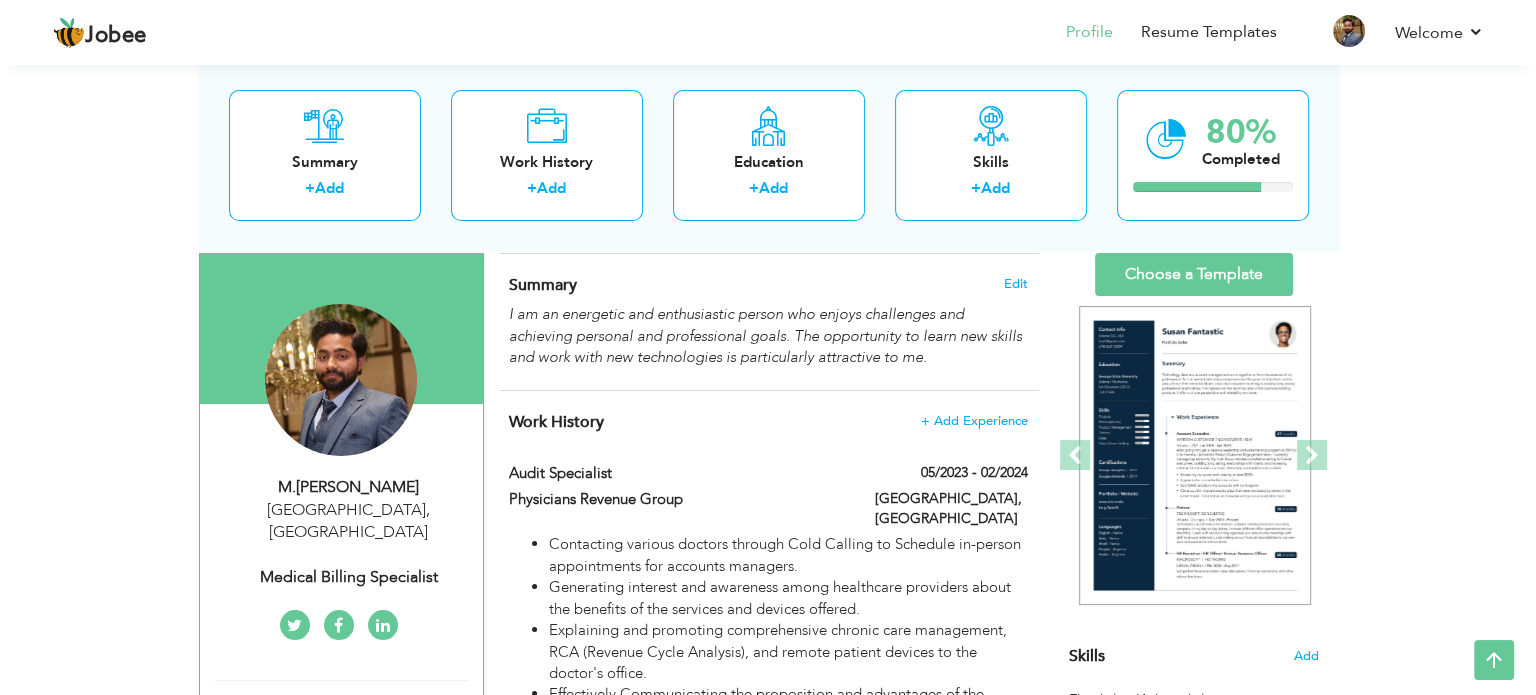 scroll, scrollTop: 125, scrollLeft: 0, axis: vertical 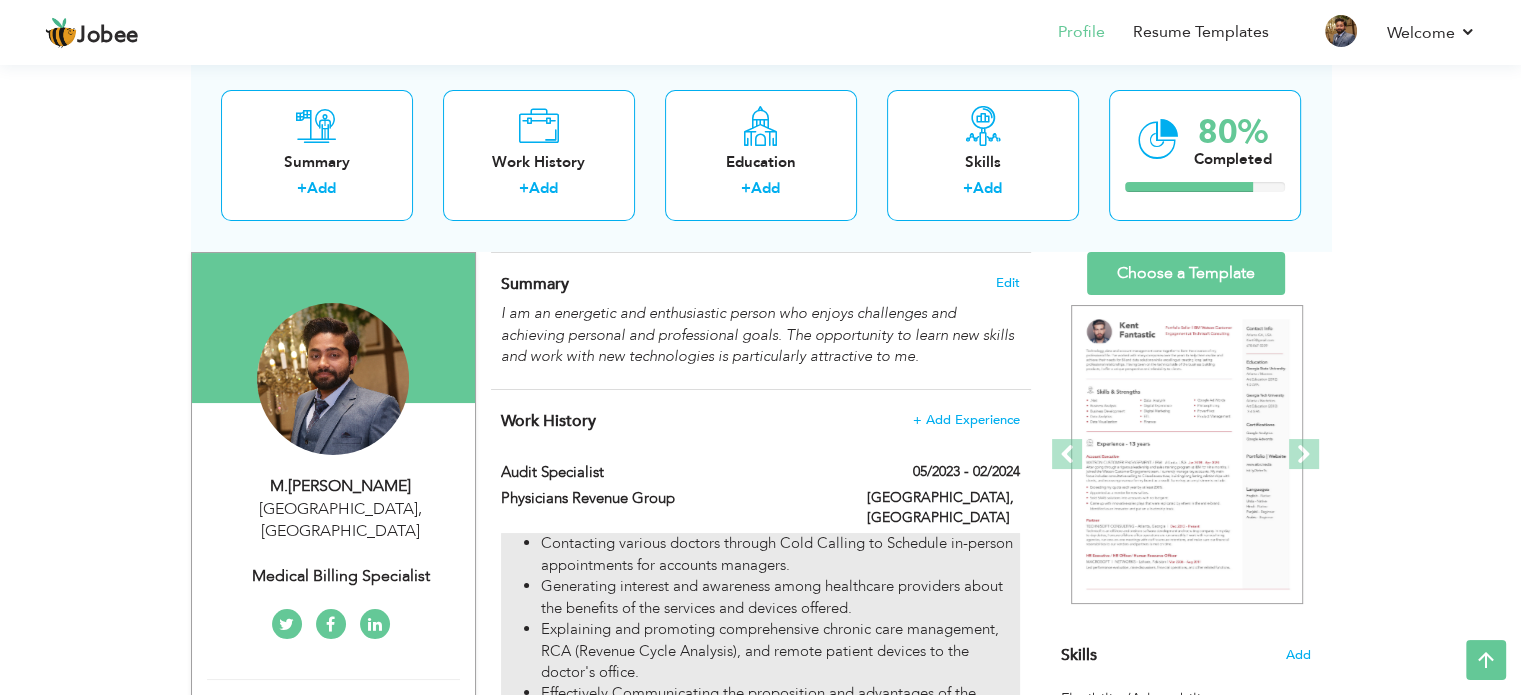 click on "Contacting various doctors through Cold Calling to Schedule in-person appointments for accounts managers.
Generating interest and awareness among healthcare providers about the benefits of the services and devices offered.
Explaining and promoting comprehensive chronic care management, RCA (Revenue Cycle Analysis), and remote patient devices to the doctor's office.
Effectively Communicating the proposition and advantages of the company's offering the potential clients.
Ensuring accurate and up-to-date documentation of all interactions with Doctors' offices including all outcomes, feedback, and follow-up actions.
Doing complete Audit of potential clients for Physicians Revenue Group.
Preparing Audit presentations for incoming new physician clients.
Complete Revenue Analysis.
Had the privilege to convert multiple clients of million-dollar collections into permanent clients for PRG Group.
Working with PRG VP to convert sales leads into permanent clients." at bounding box center (760, 758) 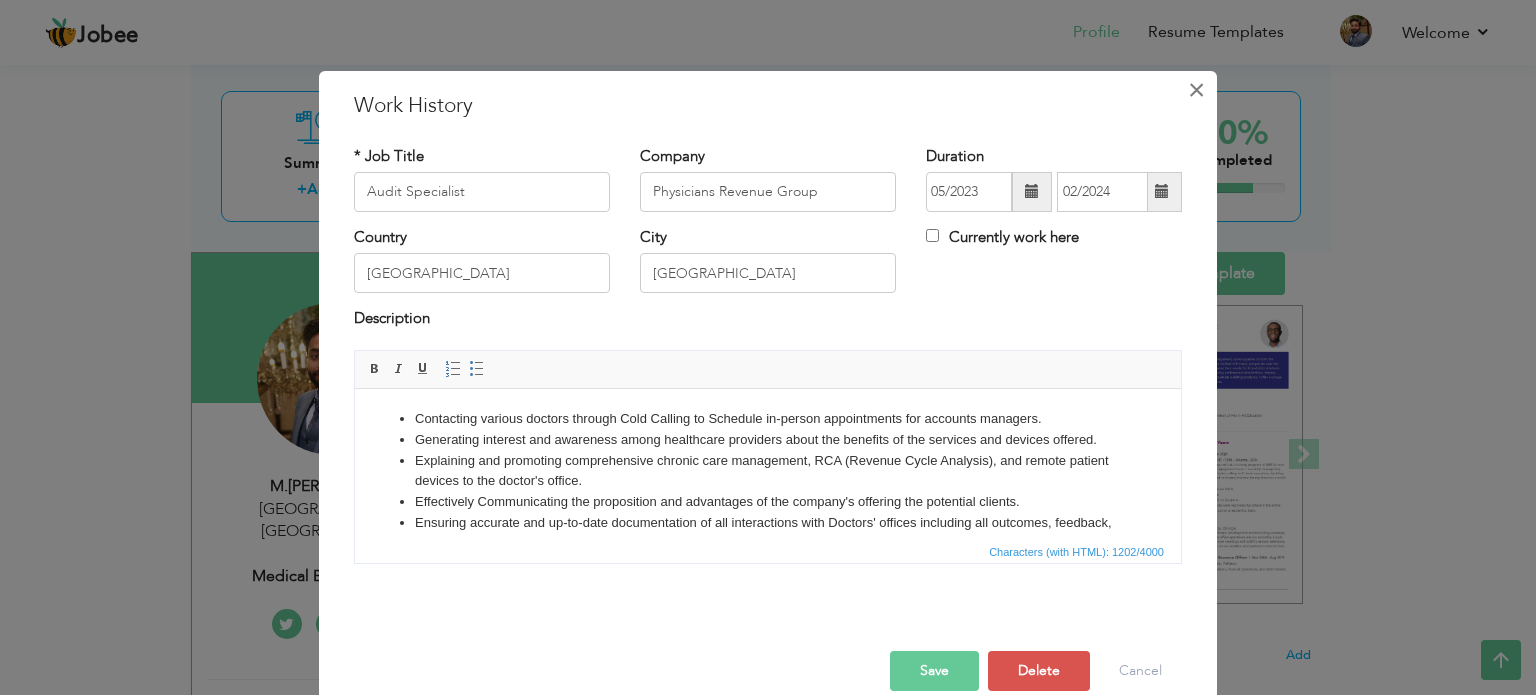 click on "×" at bounding box center (1196, 90) 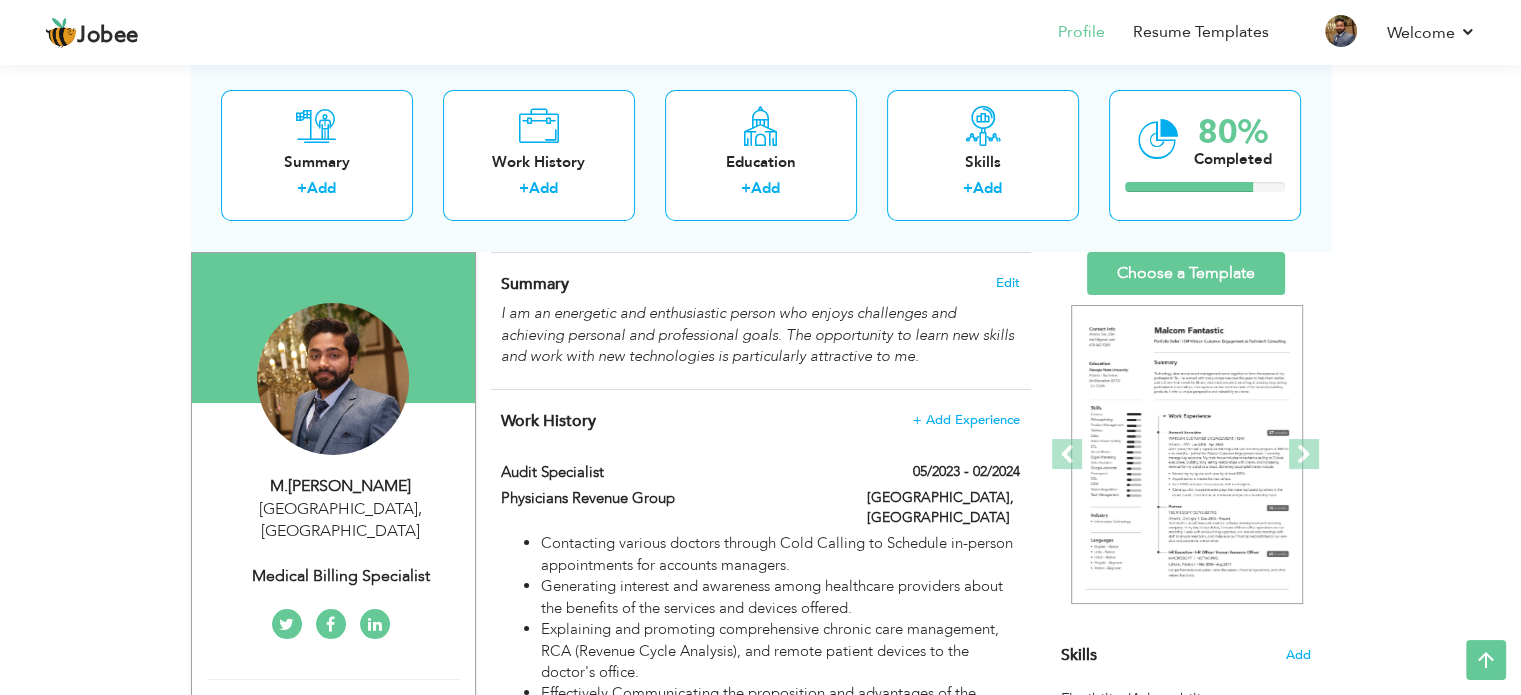 click on "Work History
+ Add Experience" at bounding box center [760, 421] 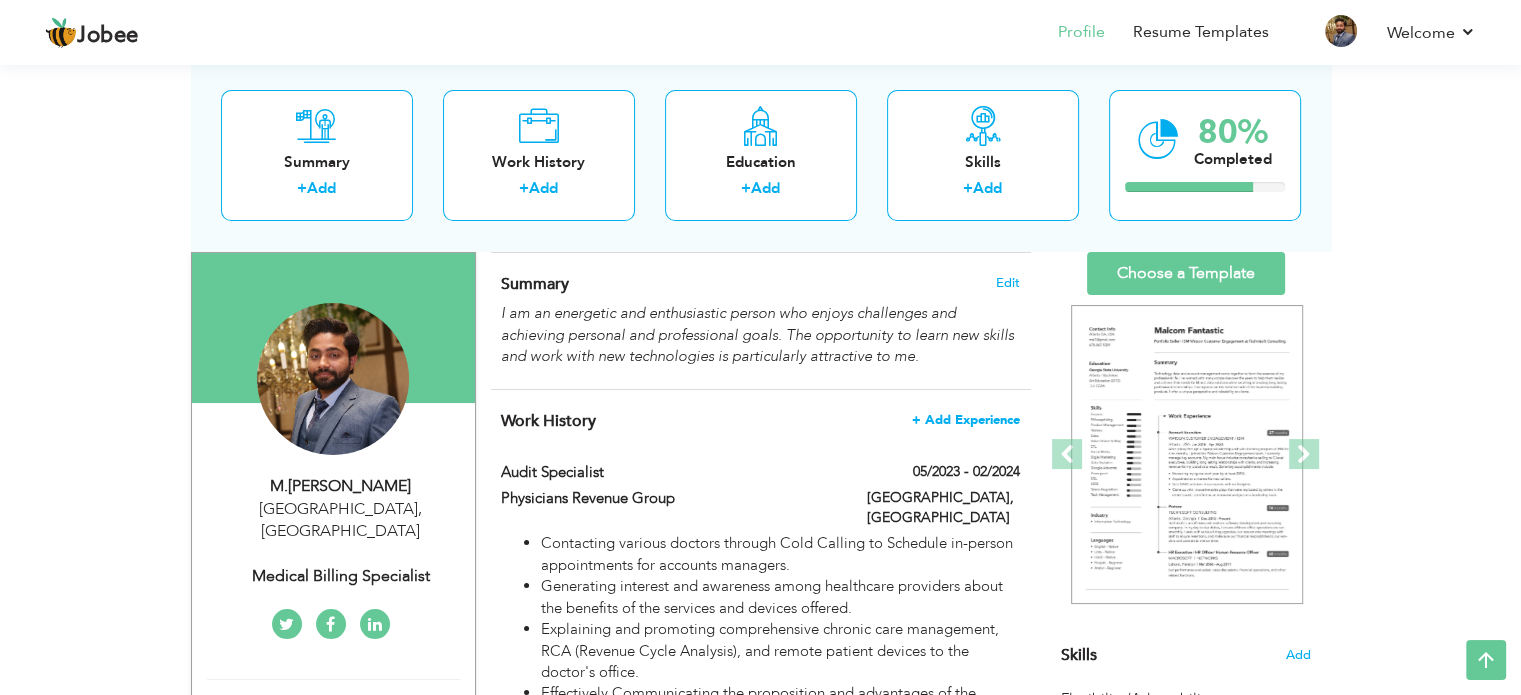 click on "Work History
+ Add Experience" at bounding box center (760, 421) 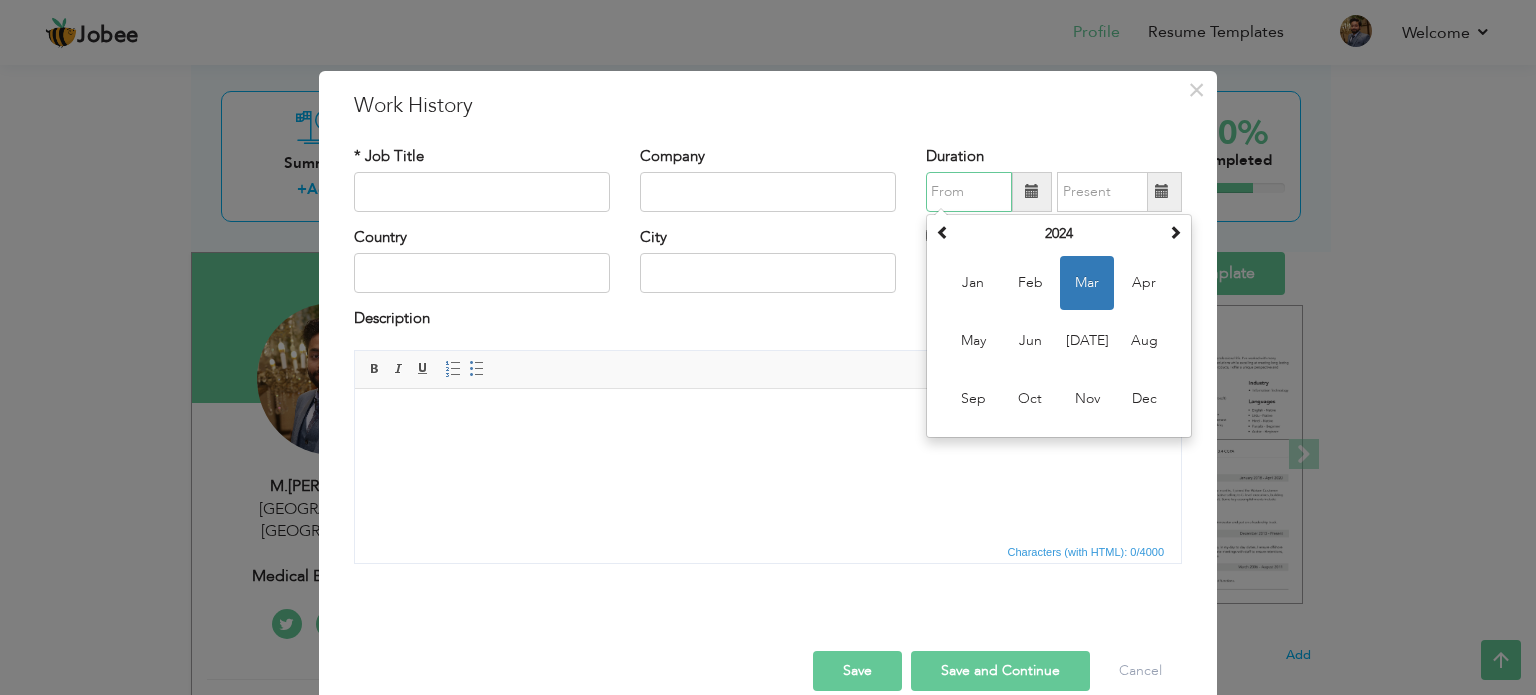 click at bounding box center [969, 192] 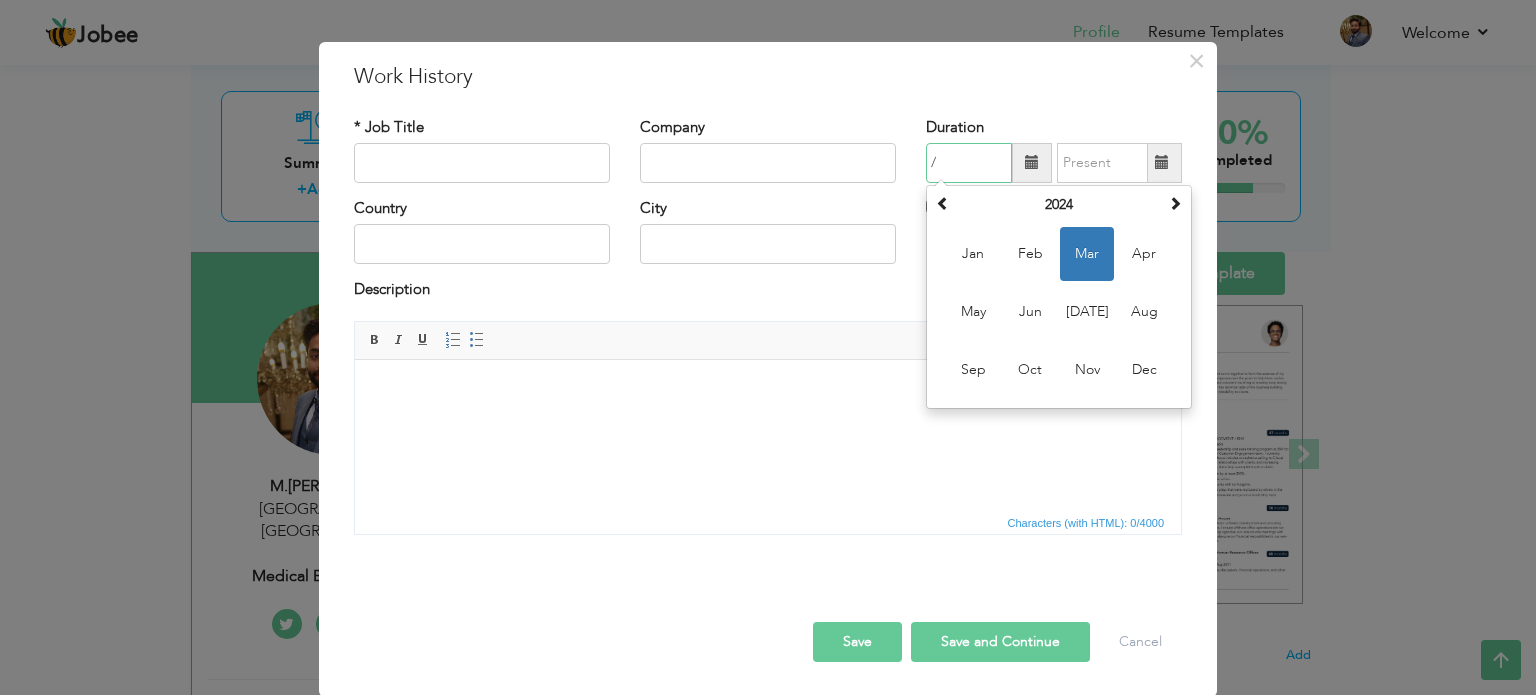 click on "Mar" at bounding box center (1087, 254) 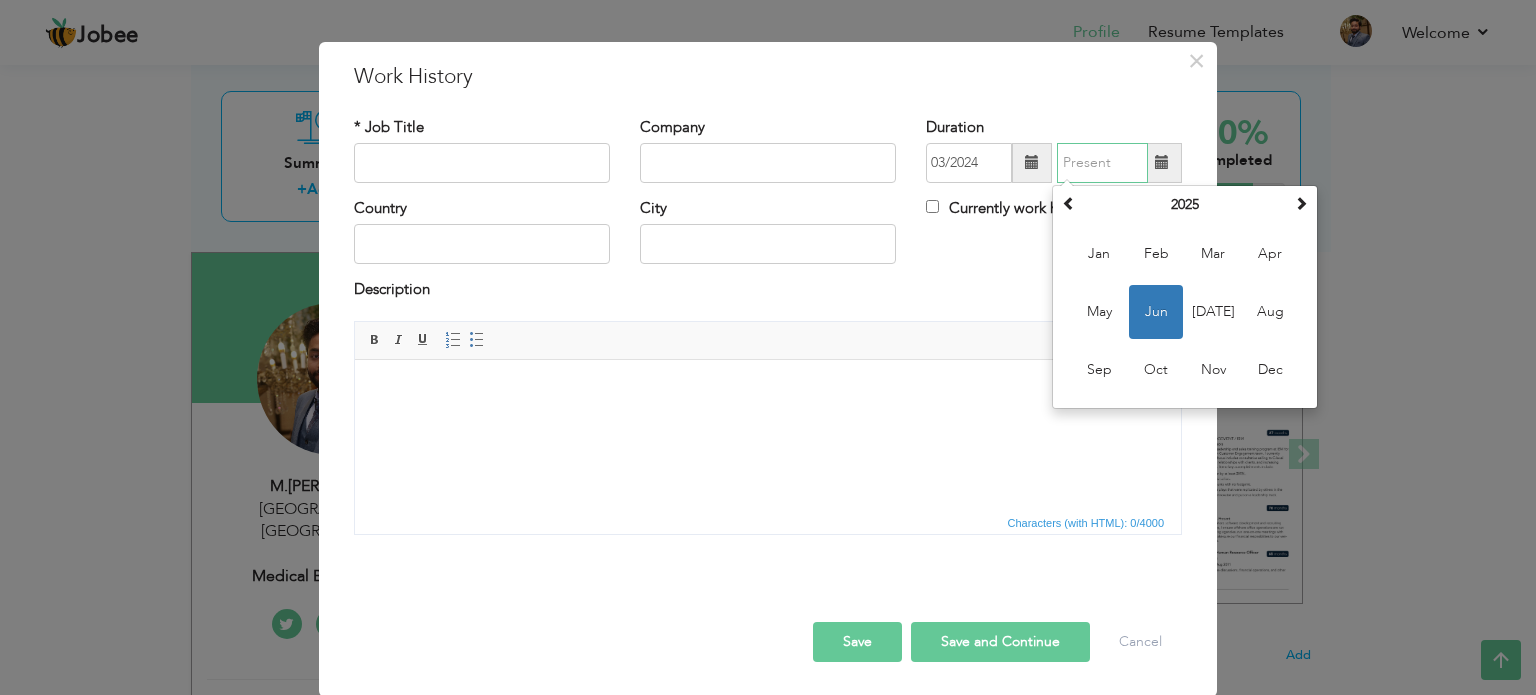 click at bounding box center [1102, 163] 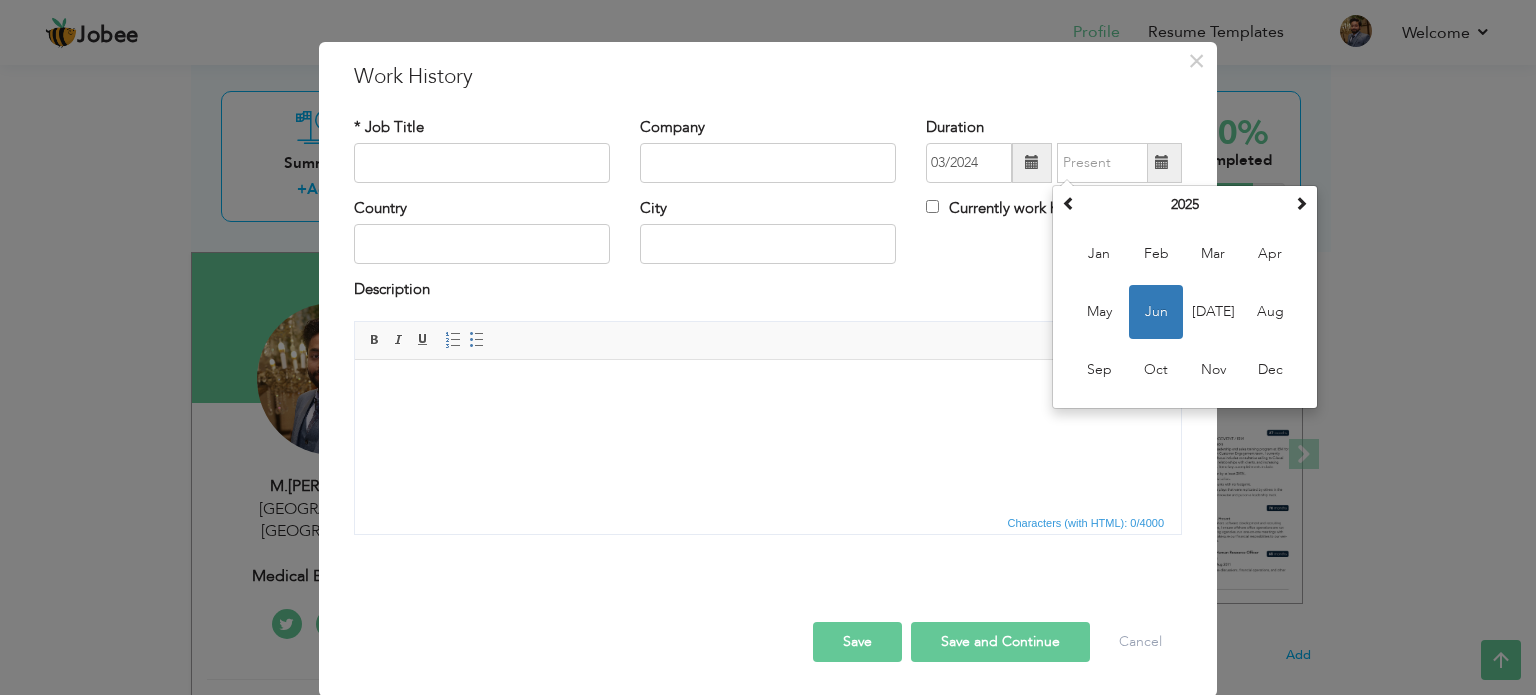 type on "06/2025" 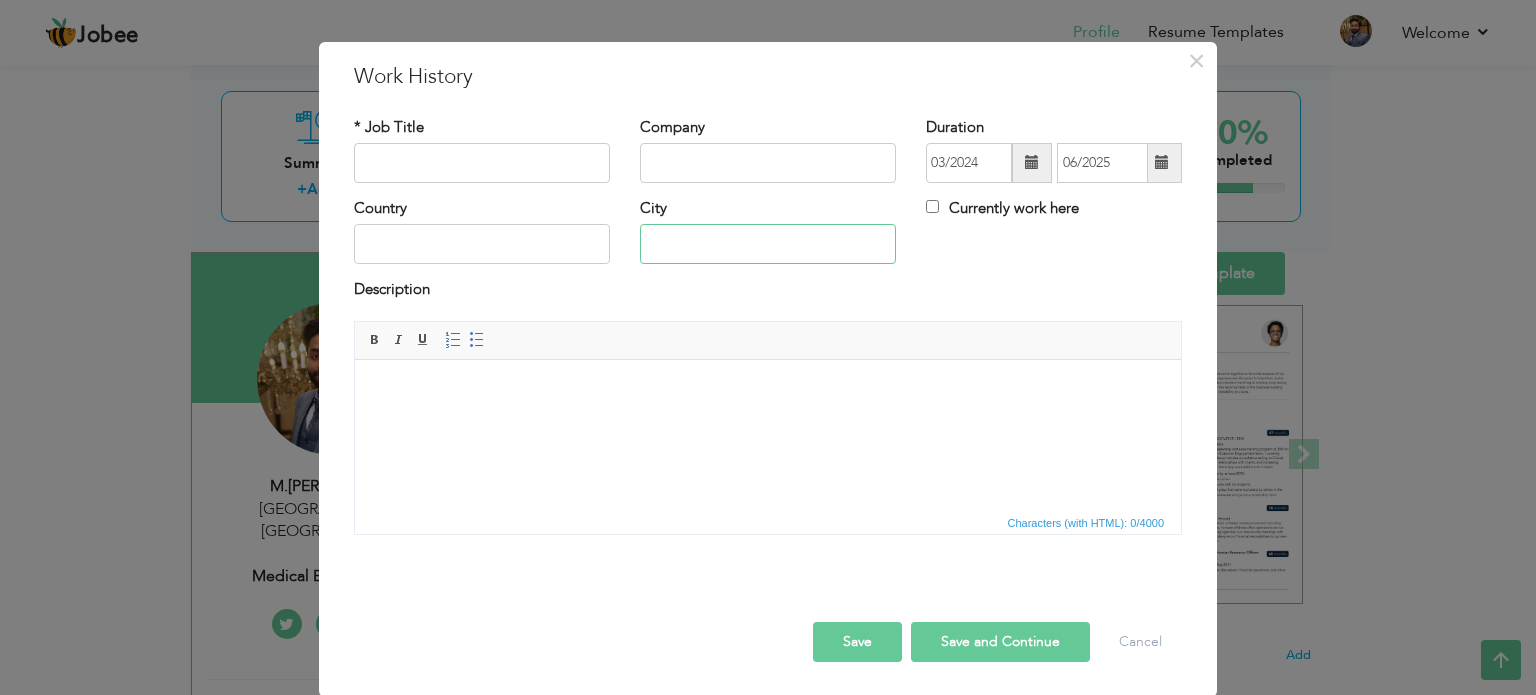 click at bounding box center [768, 244] 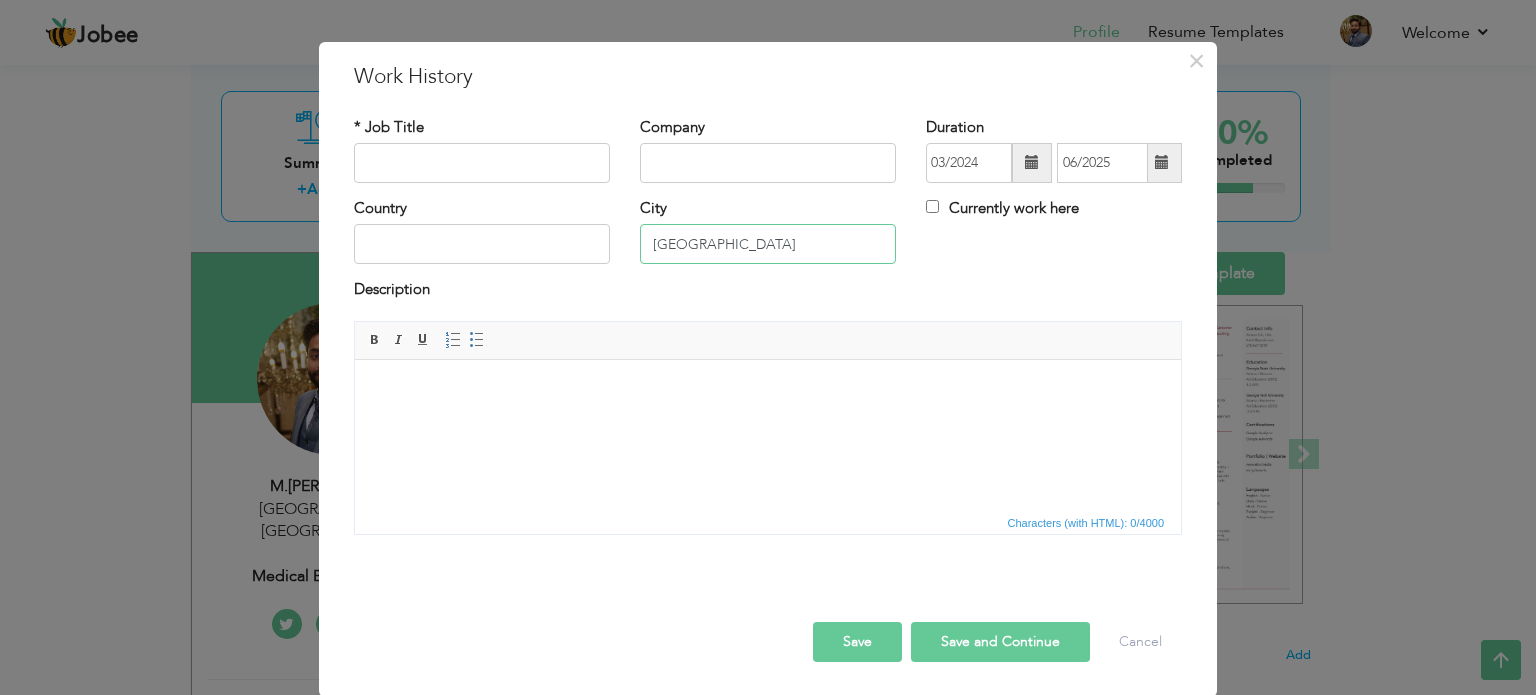type on "[GEOGRAPHIC_DATA]" 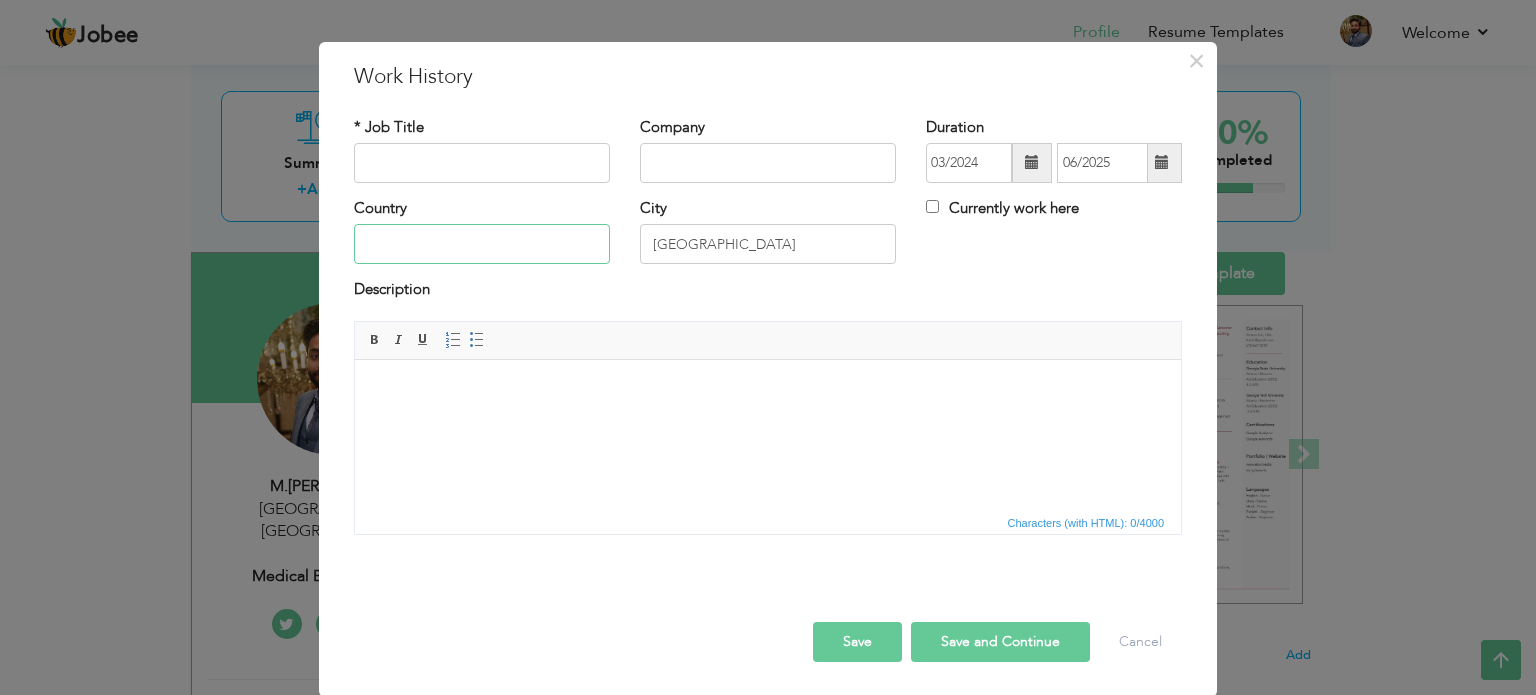 click at bounding box center [482, 244] 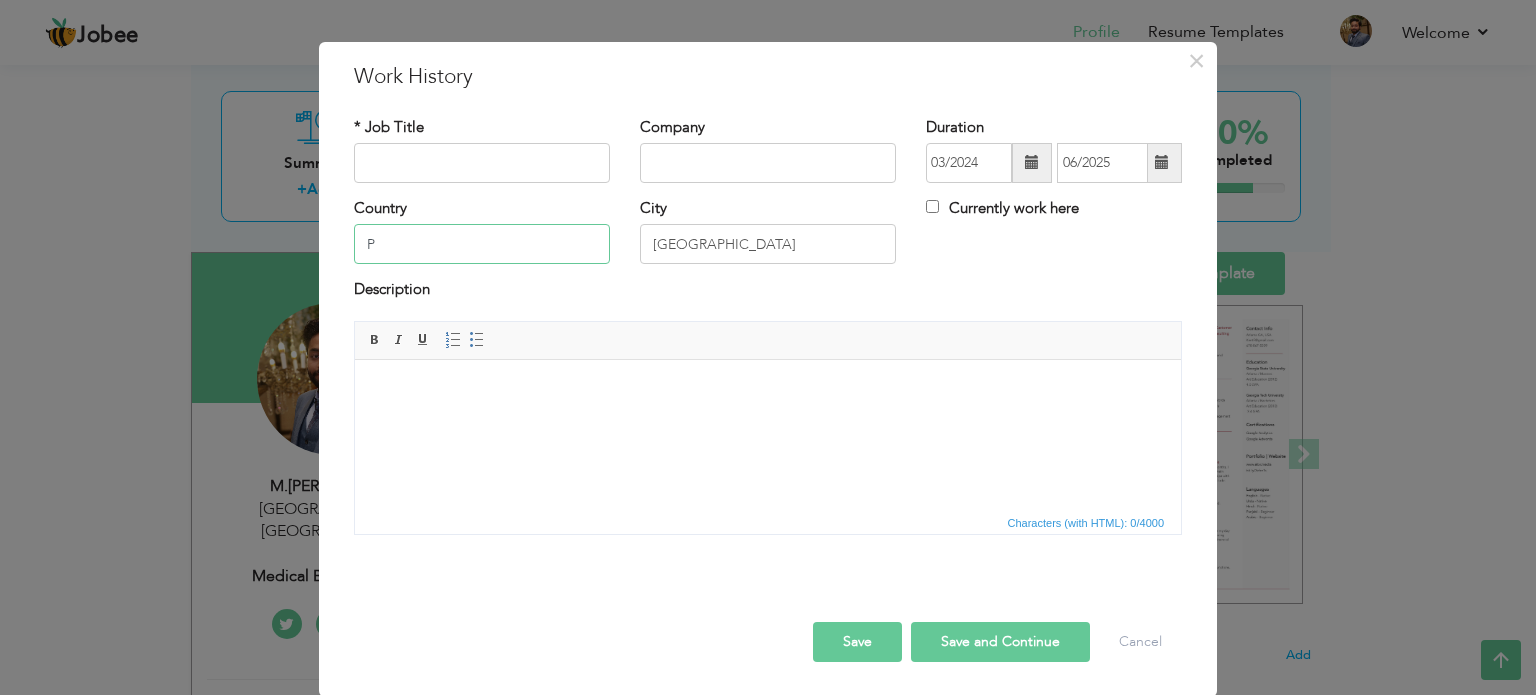 type on "[GEOGRAPHIC_DATA]" 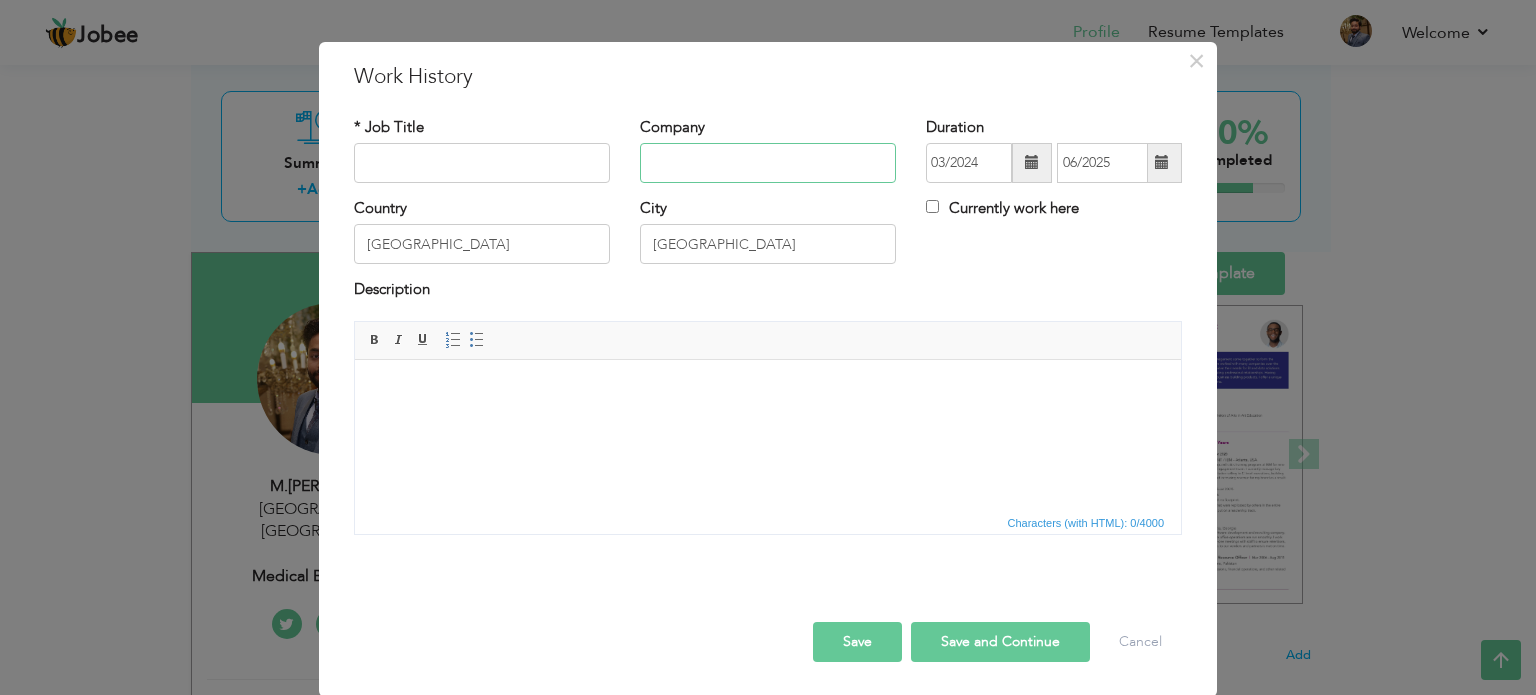 click at bounding box center [768, 163] 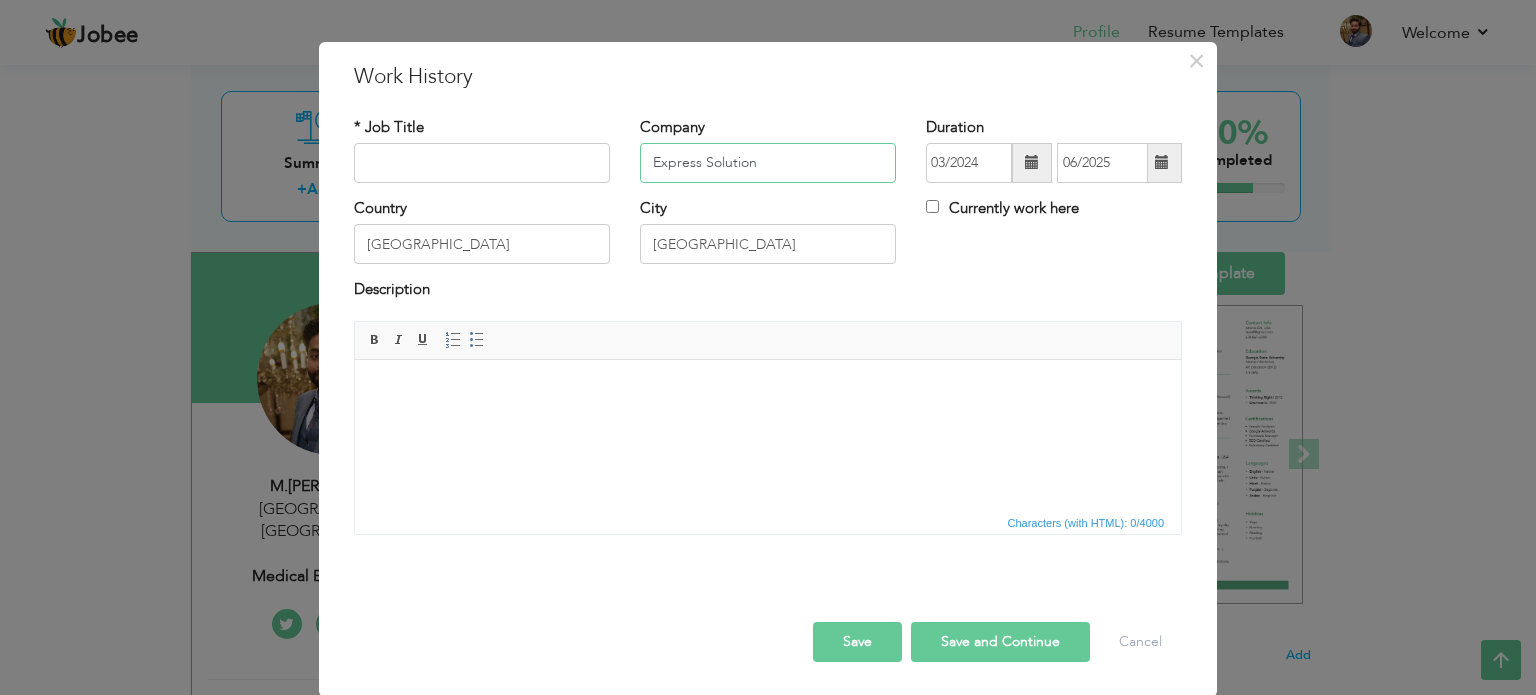 type on "Express Solution" 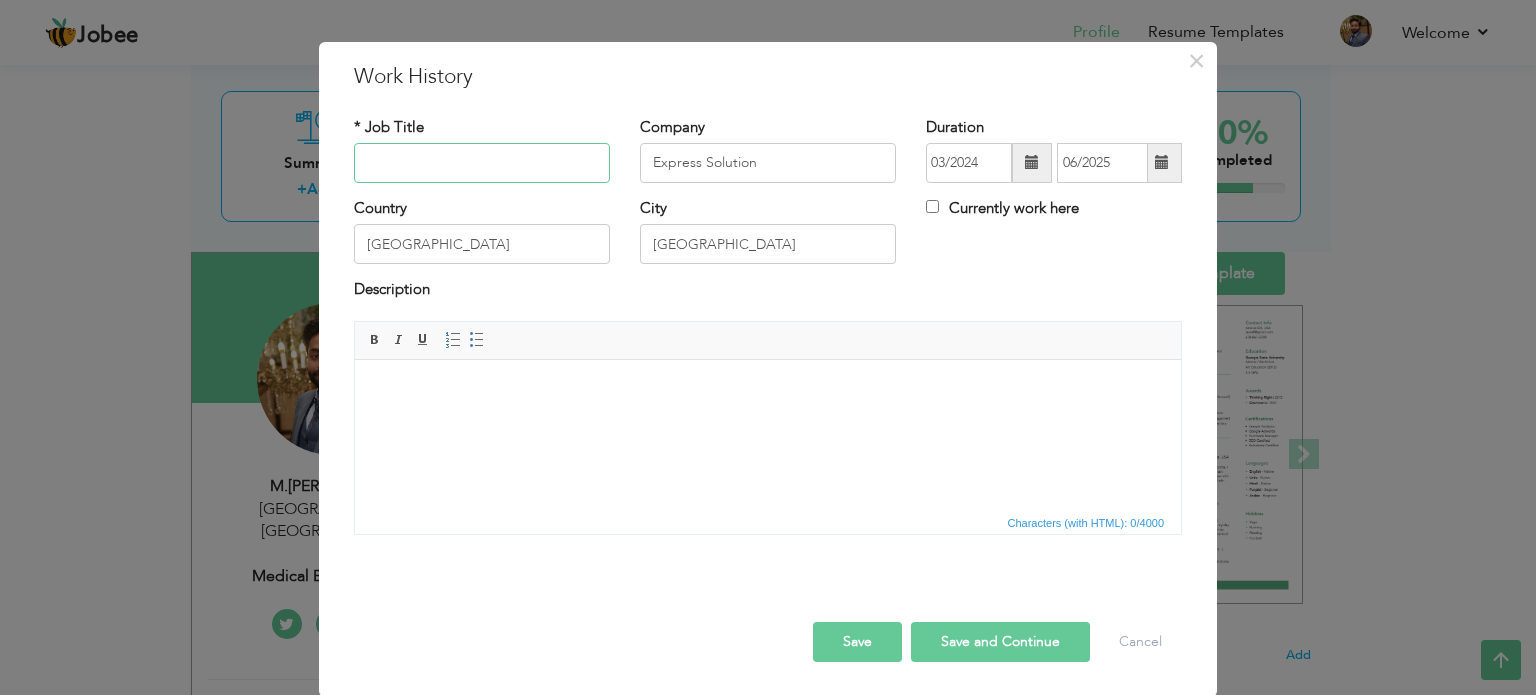 click at bounding box center (482, 163) 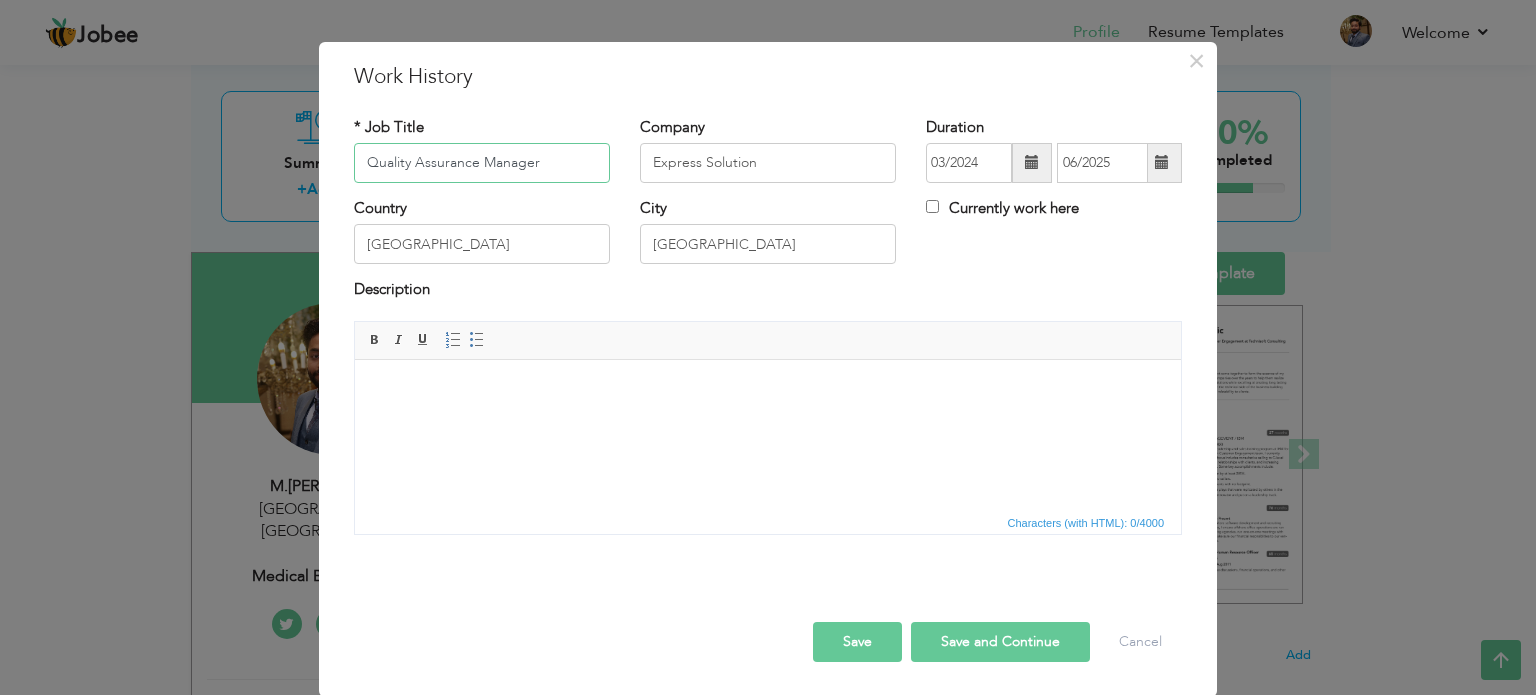 type on "Quality Assurance Manager" 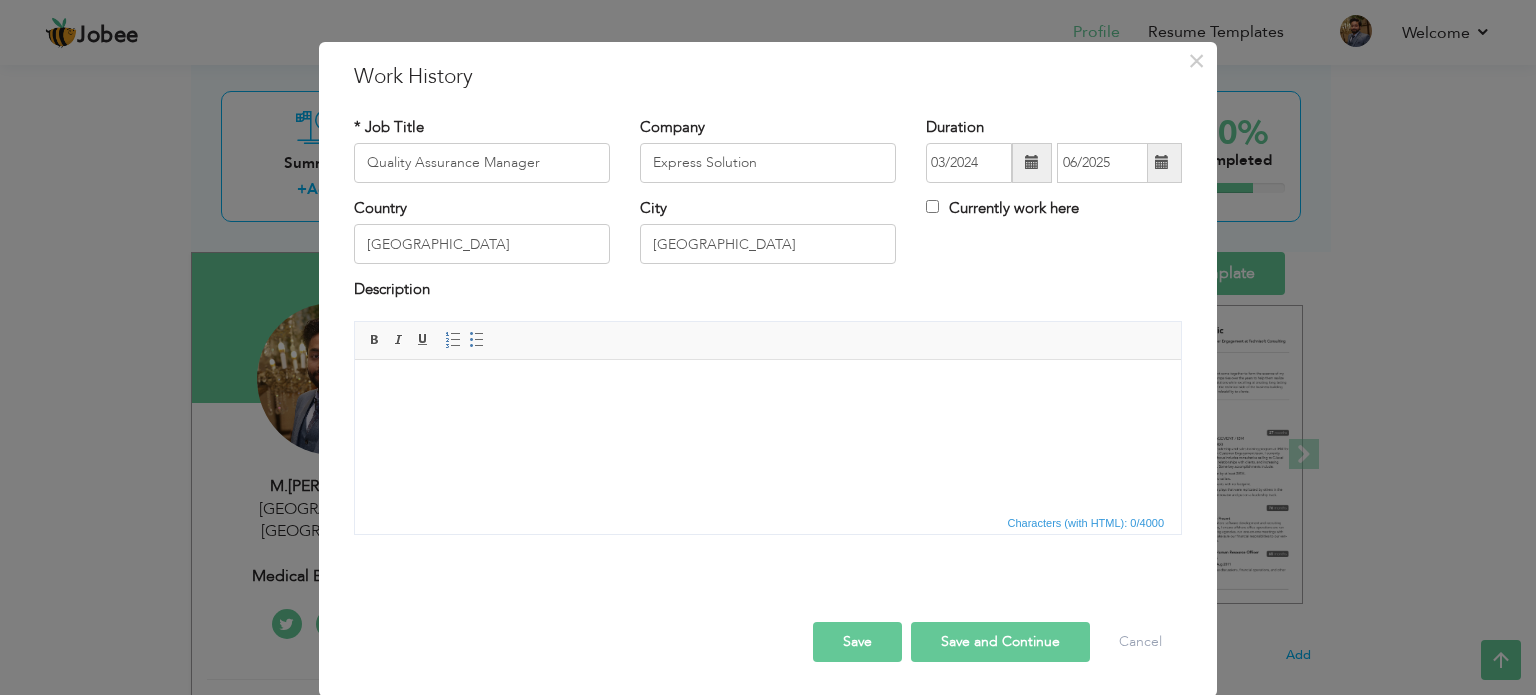 click at bounding box center (768, 389) 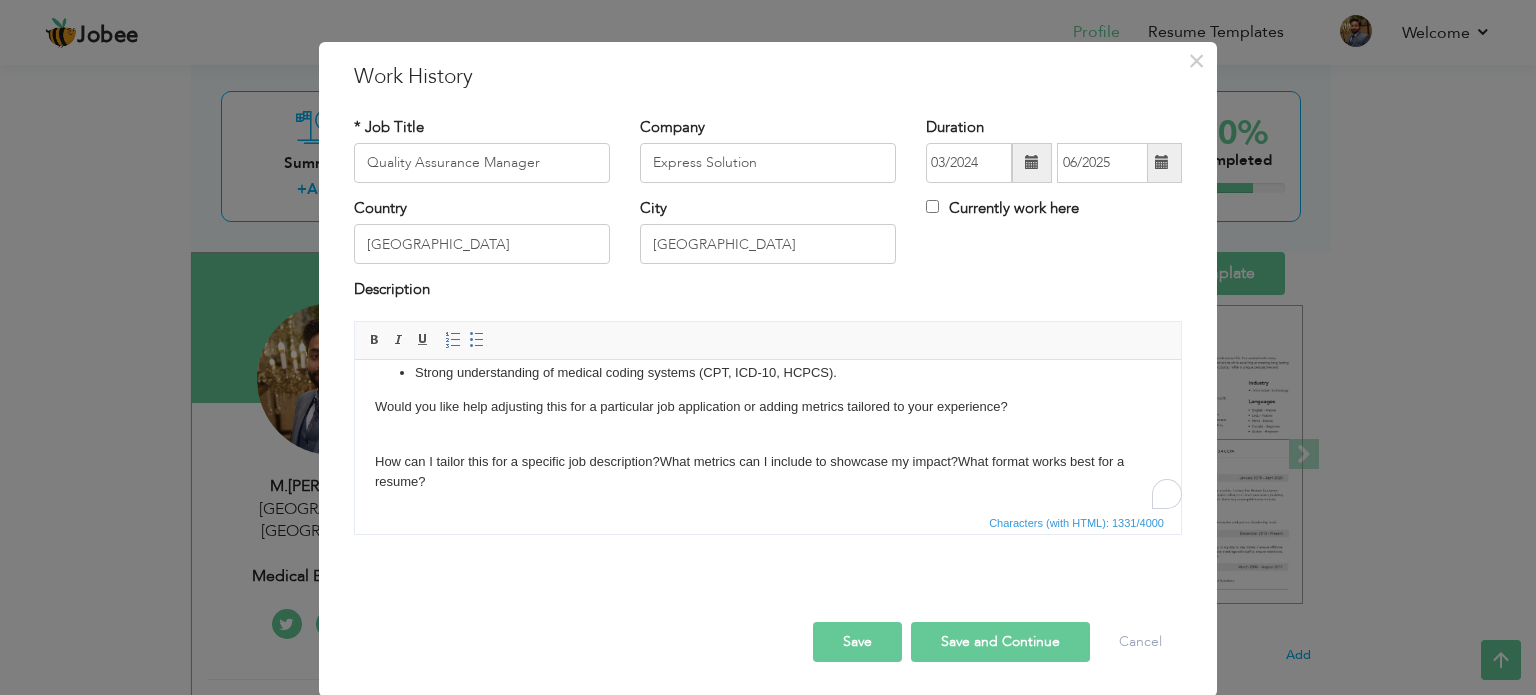 scroll, scrollTop: 321, scrollLeft: 0, axis: vertical 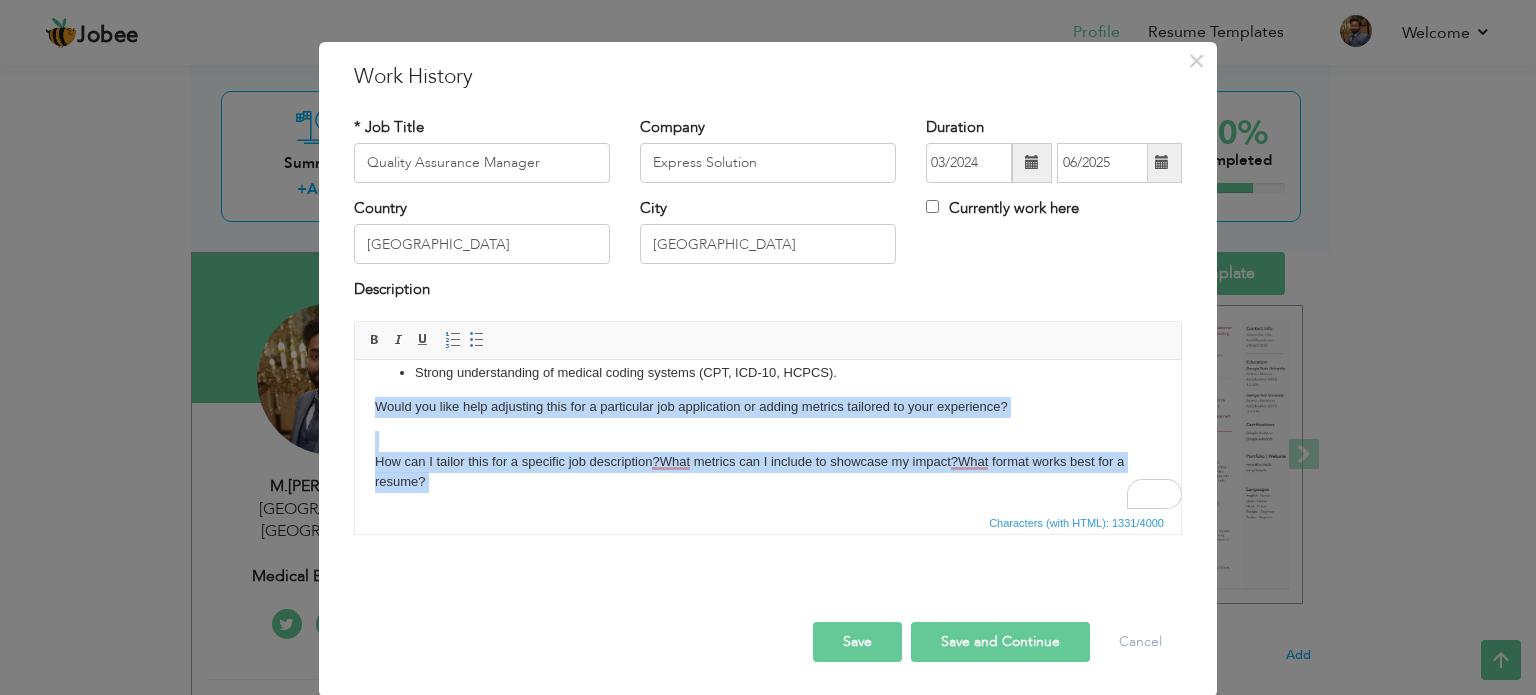 drag, startPoint x: 452, startPoint y: 499, endPoint x: 335, endPoint y: 391, distance: 159.22626 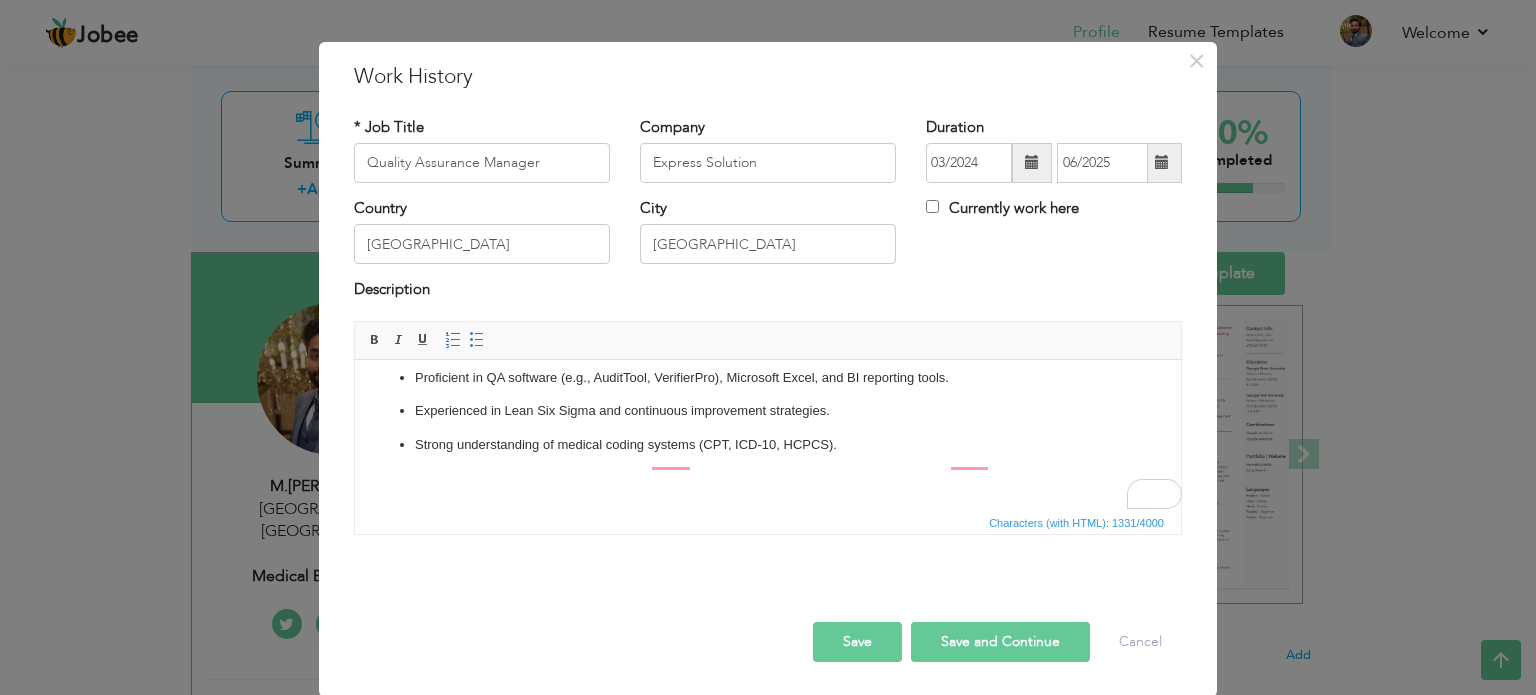scroll, scrollTop: 248, scrollLeft: 0, axis: vertical 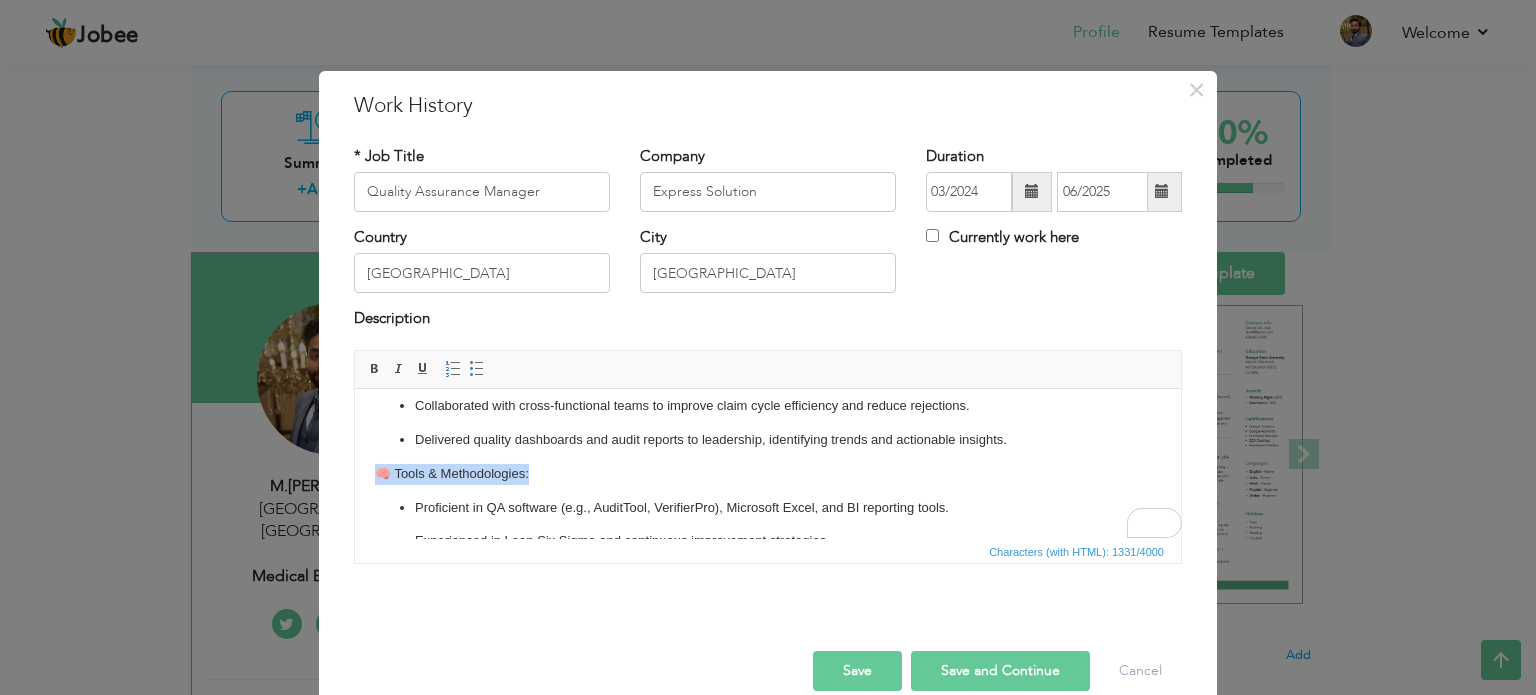 drag, startPoint x: 532, startPoint y: 474, endPoint x: 340, endPoint y: 476, distance: 192.01042 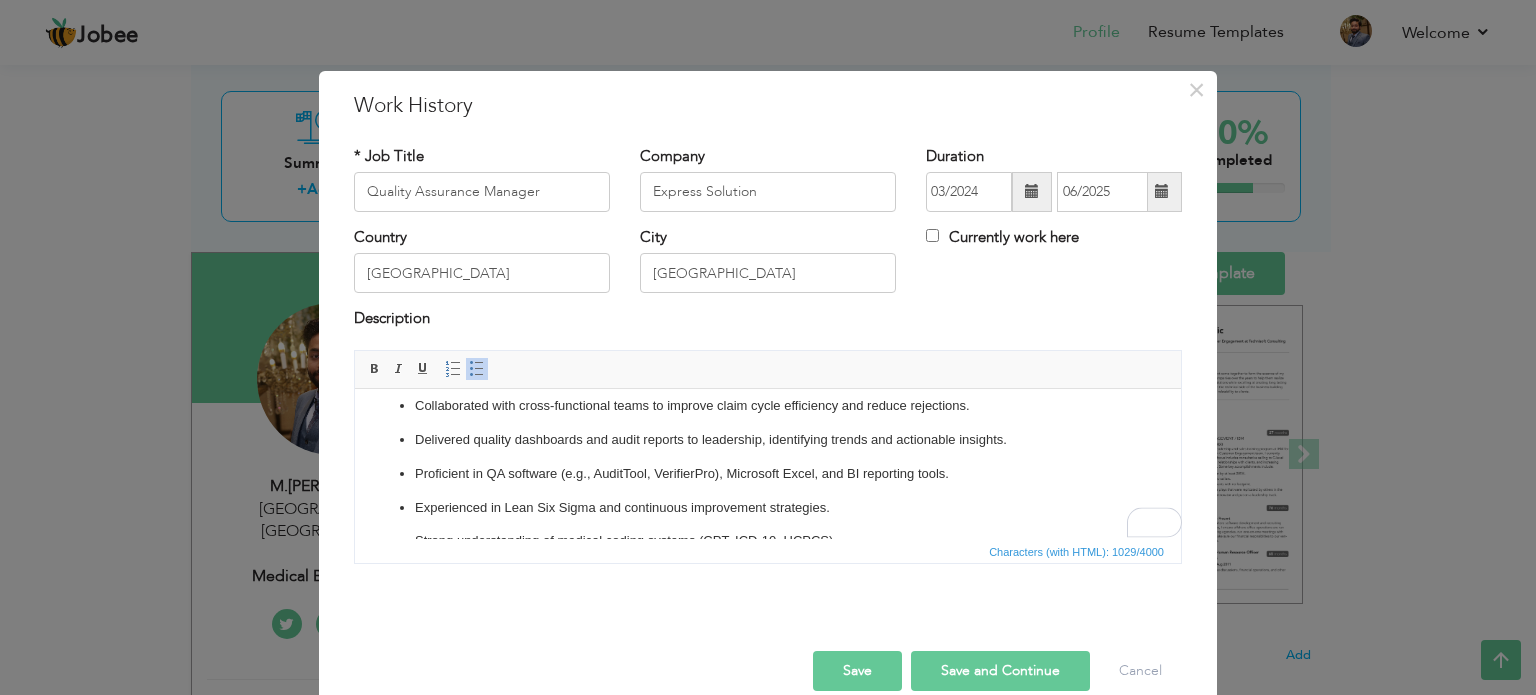 click on "Proficient in QA software (e.g., AuditTool, VerifierPro), Microsoft Excel, and BI reporting tools." at bounding box center [768, 473] 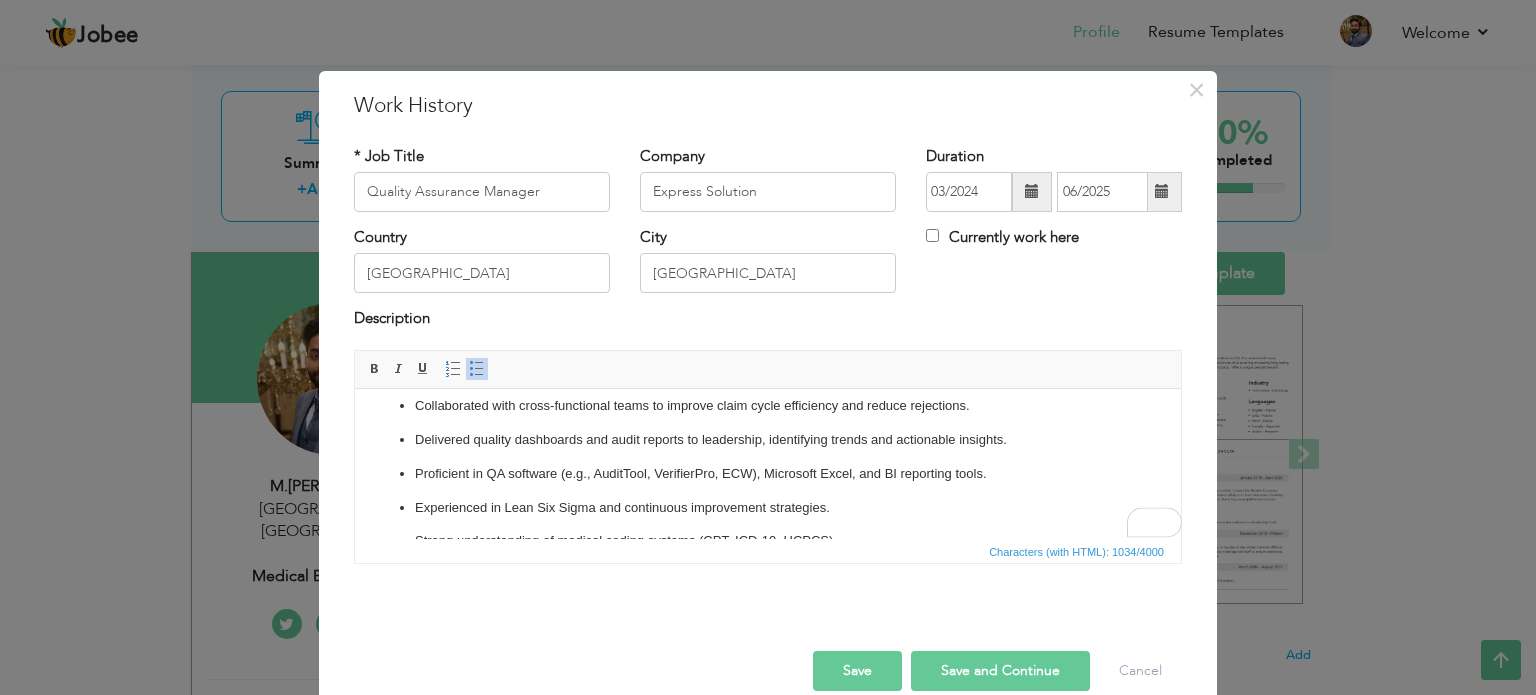 click on "Proficient in QA software (e.g., AuditTool, VerifierPro, ECW), Microsoft Excel, and BI reporting tools." at bounding box center (768, 473) 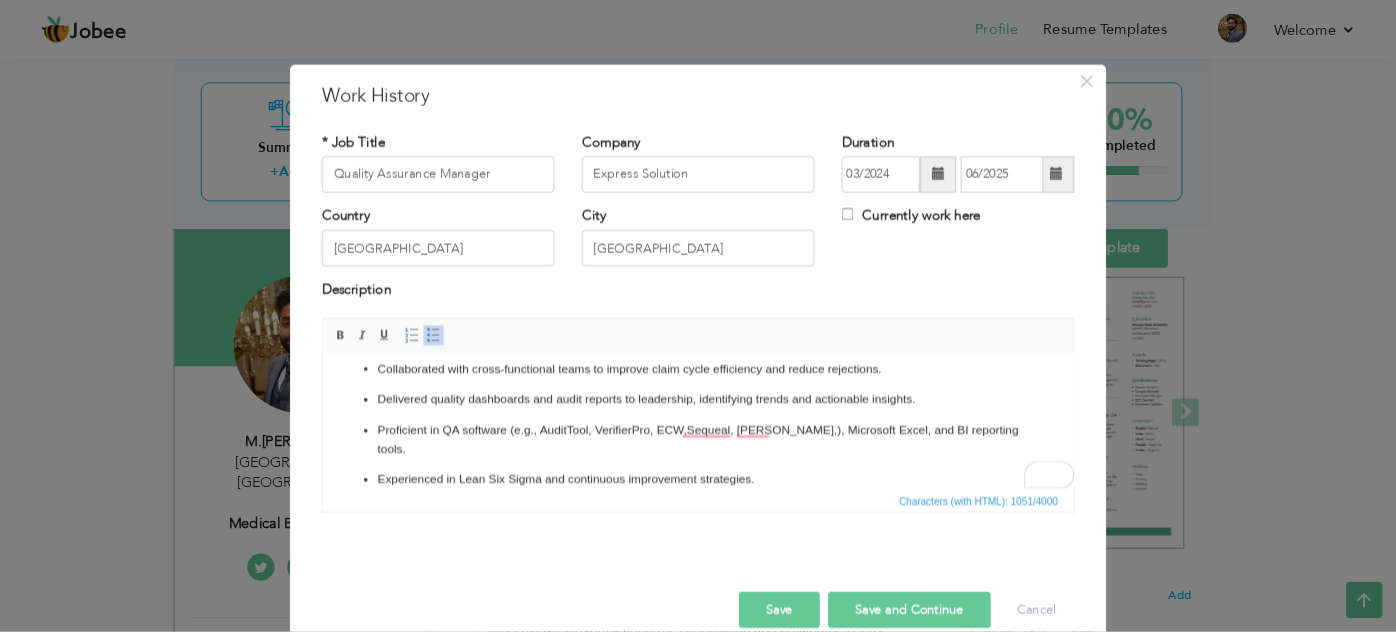 scroll, scrollTop: 125, scrollLeft: 0, axis: vertical 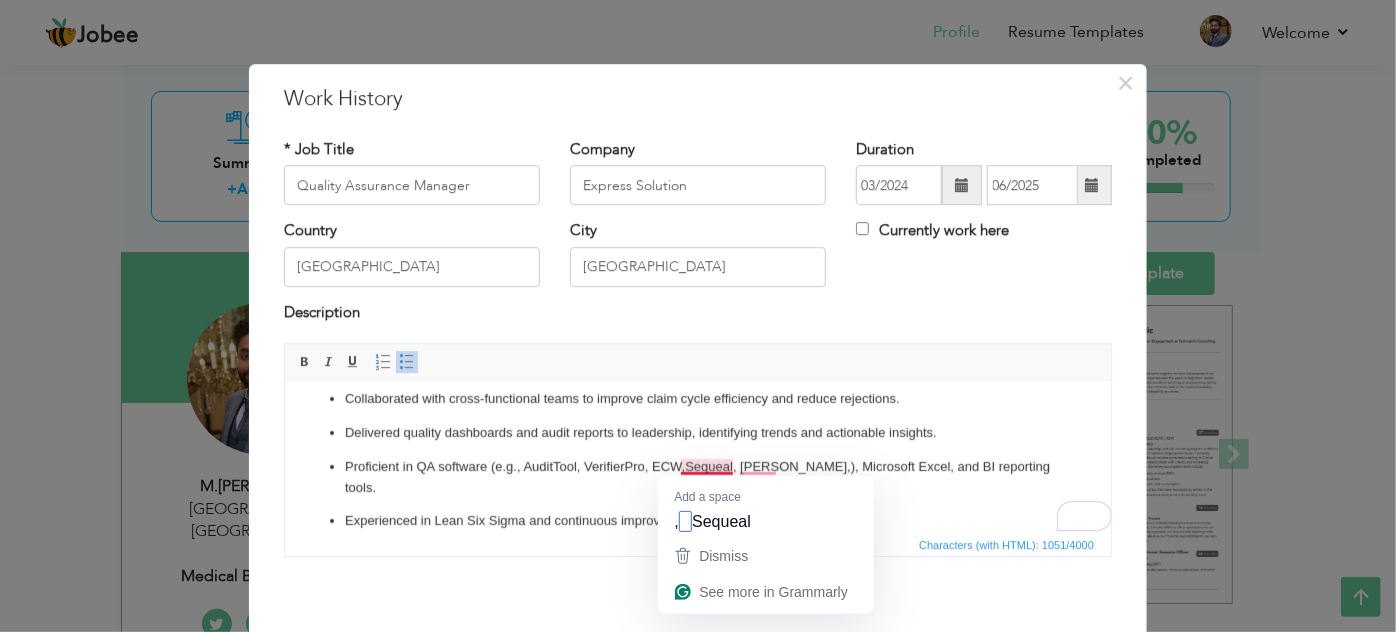 click on "Proficient in QA software (e.g., AuditTool, VerifierPro, ECW,Sequeal, Tebra,  ), Microsoft Excel, and BI reporting tools." at bounding box center (697, 478) 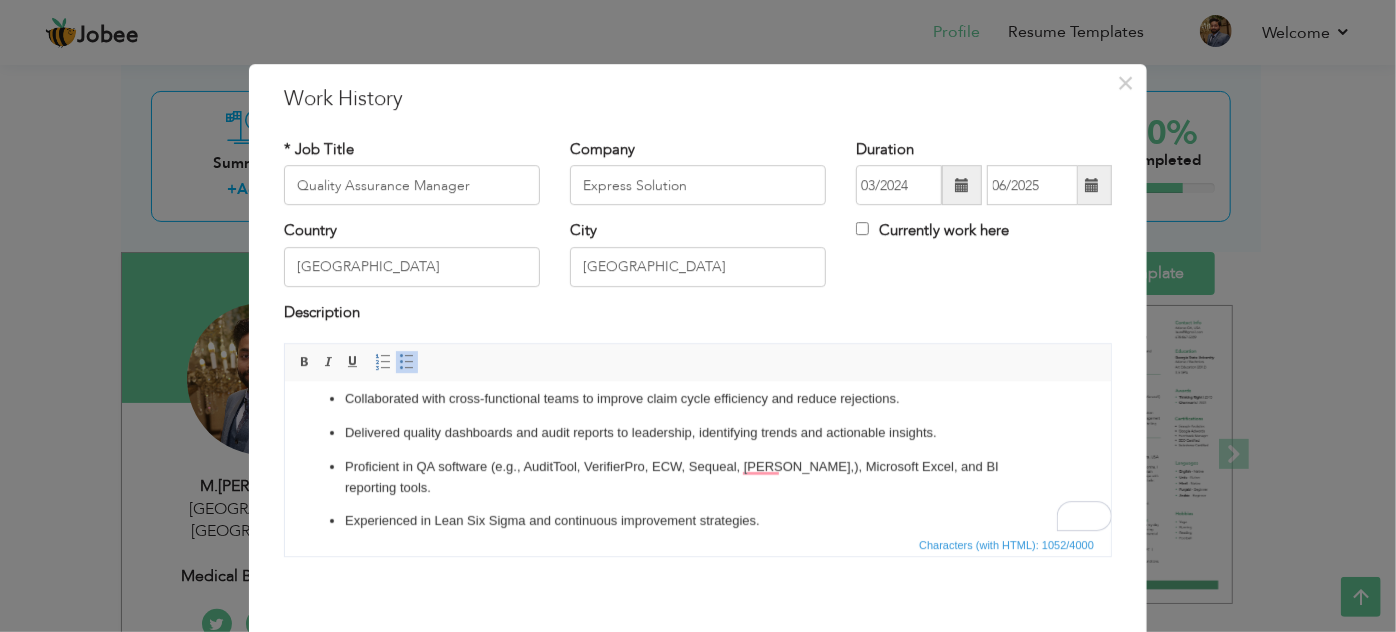 click on "Proficient in QA software (e.g., AuditTool, VerifierPro, ECW, Sequeal, Tebra,  ), Microsoft Excel, and BI reporting tools." at bounding box center (697, 478) 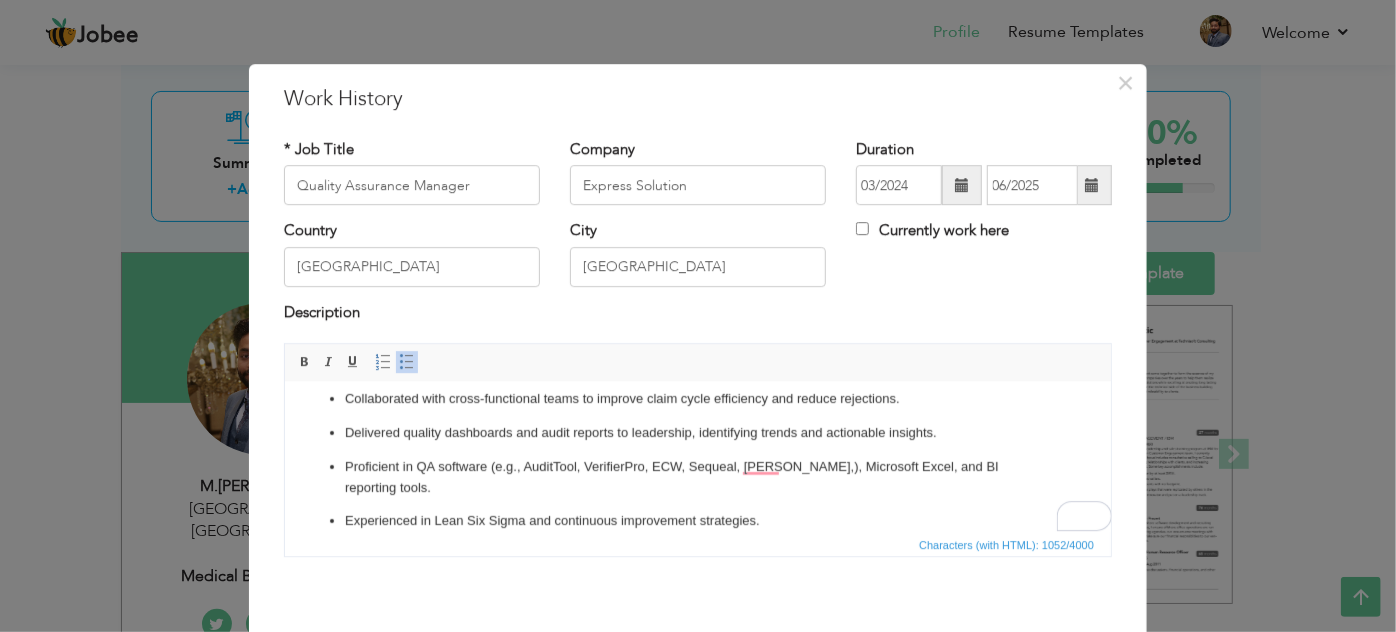 click on "Proficient in QA software (e.g., AuditTool, VerifierPro, ECW, Sequeal, Tebra,  ), Microsoft Excel, and BI reporting tools." at bounding box center (697, 478) 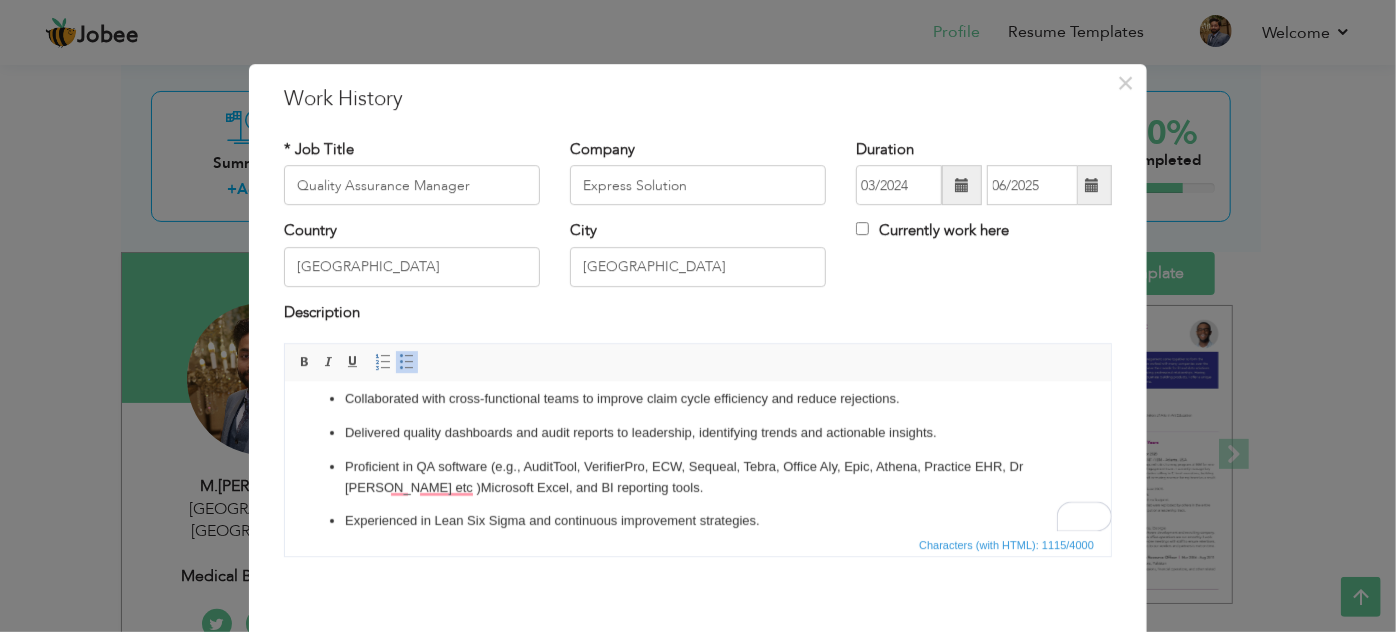 scroll, scrollTop: 172, scrollLeft: 0, axis: vertical 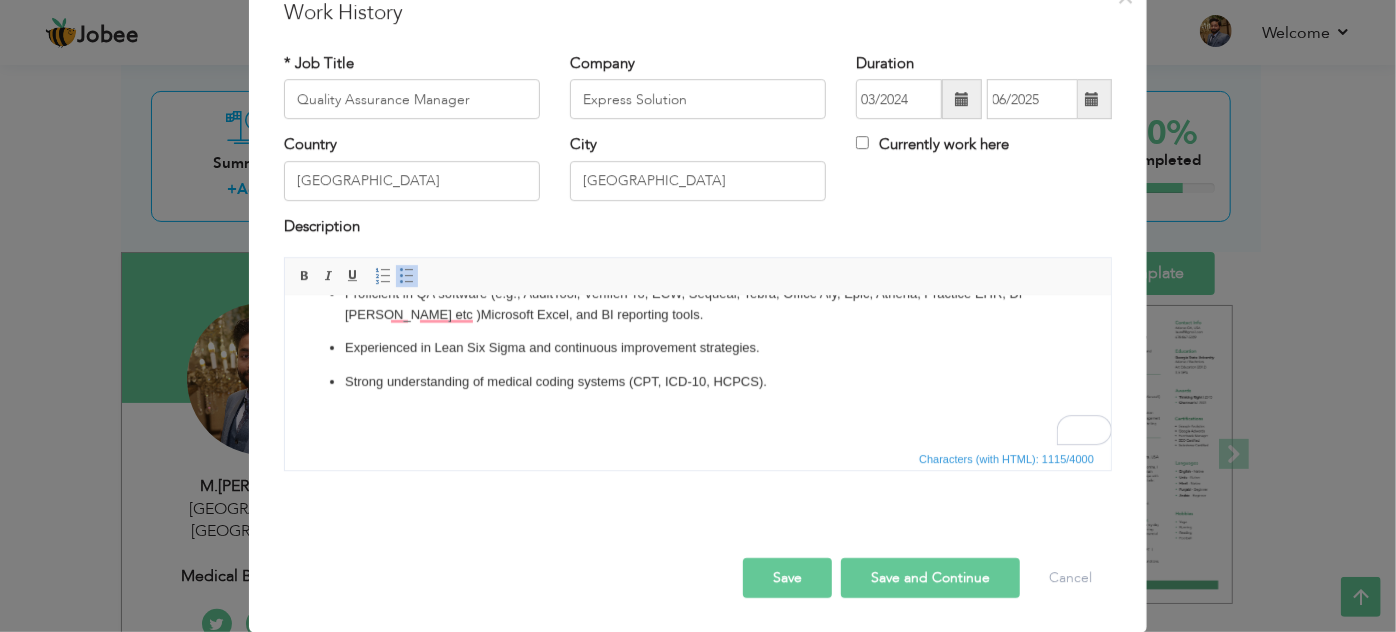 click on "Save and Continue" at bounding box center [930, 578] 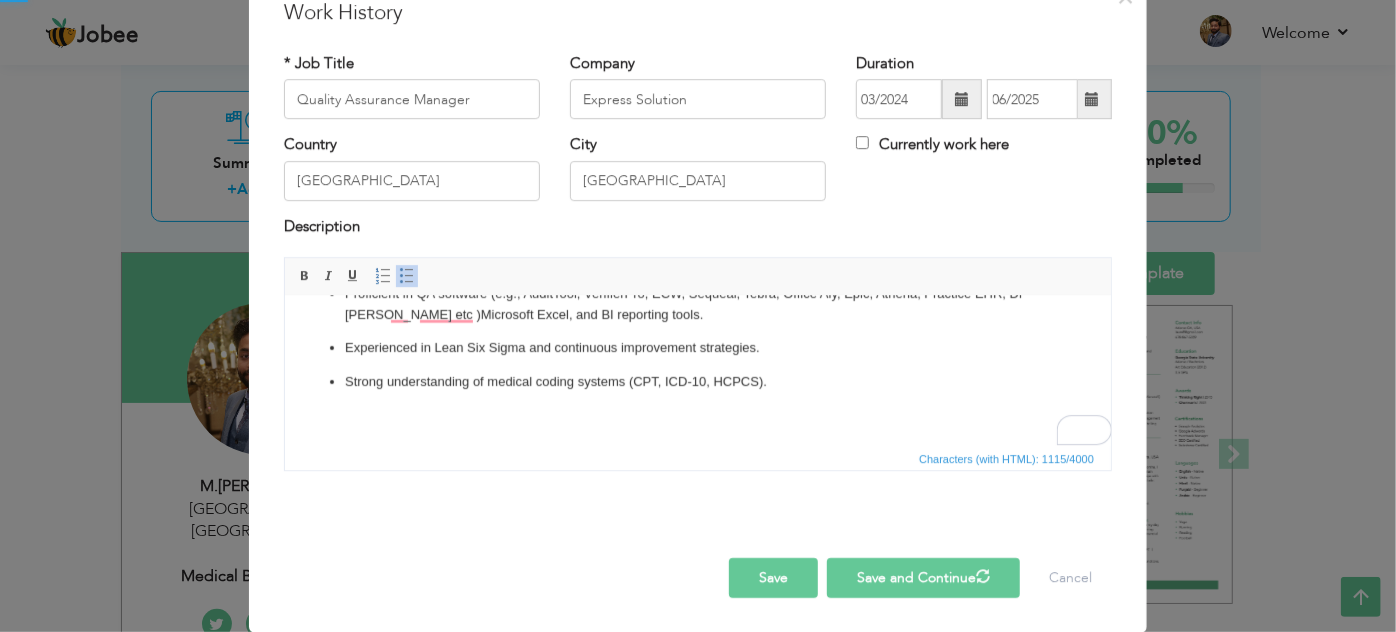 type 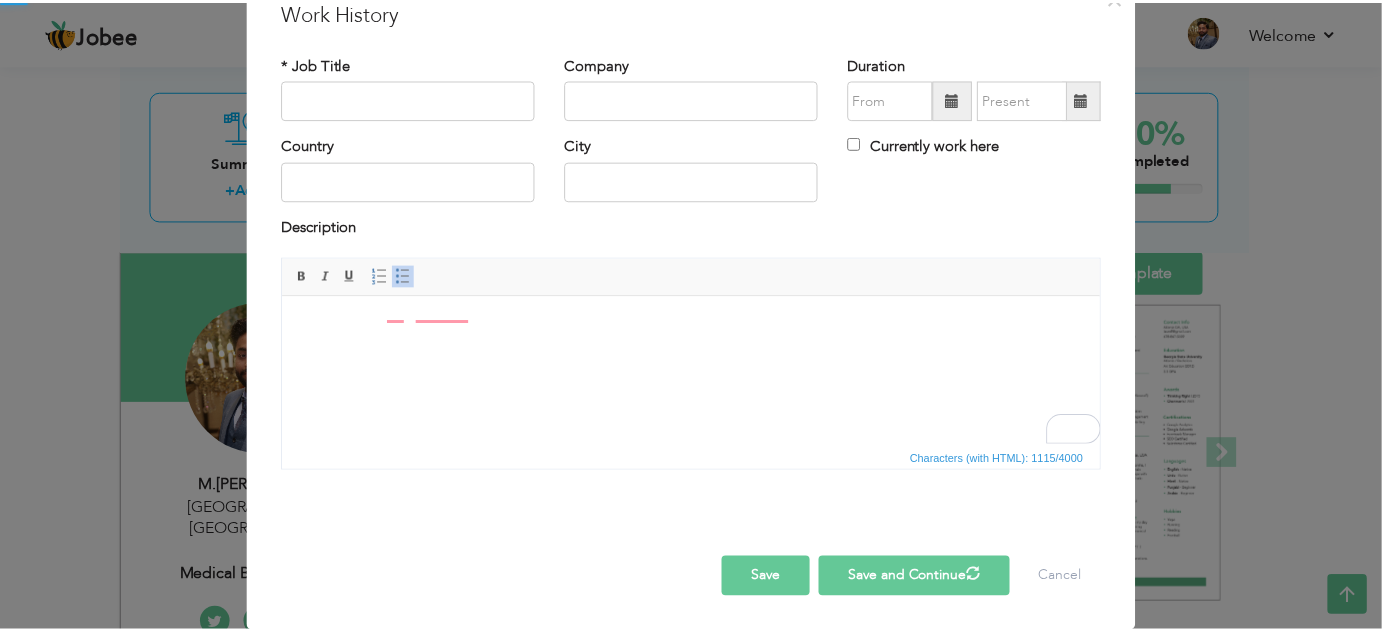scroll, scrollTop: 0, scrollLeft: 0, axis: both 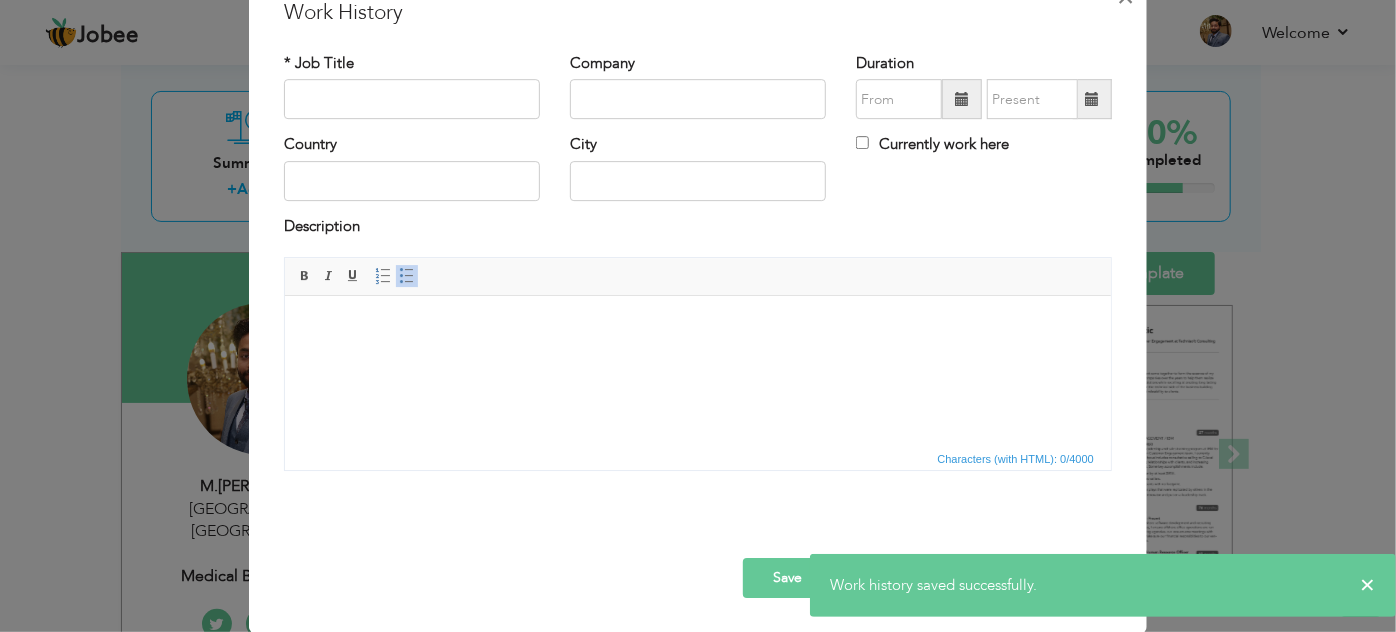 click on "×" at bounding box center [1126, -3] 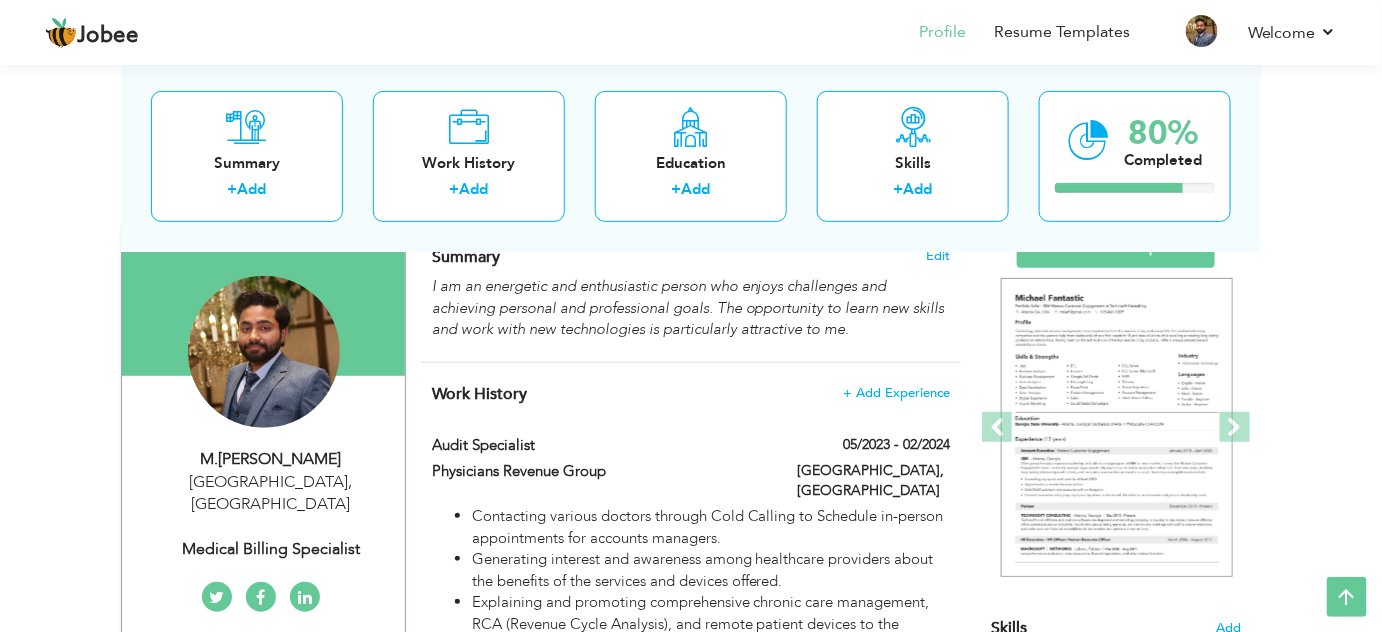 scroll, scrollTop: 141, scrollLeft: 0, axis: vertical 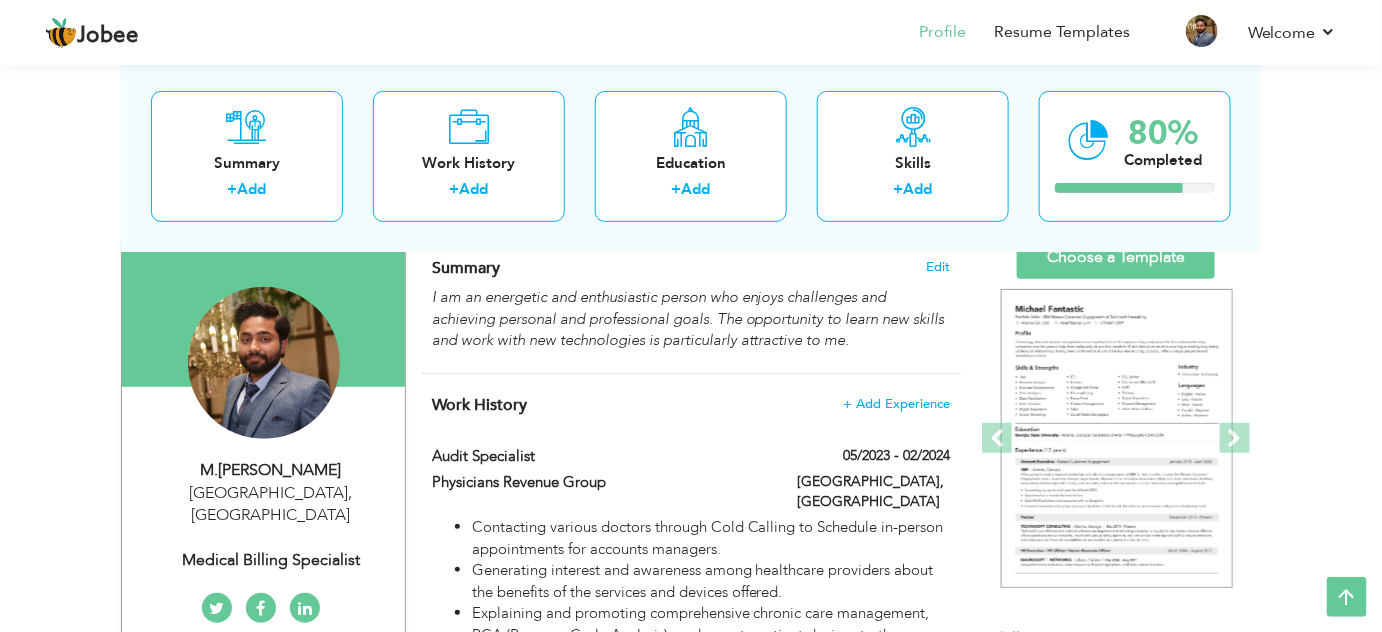 type on "M.Waqas" 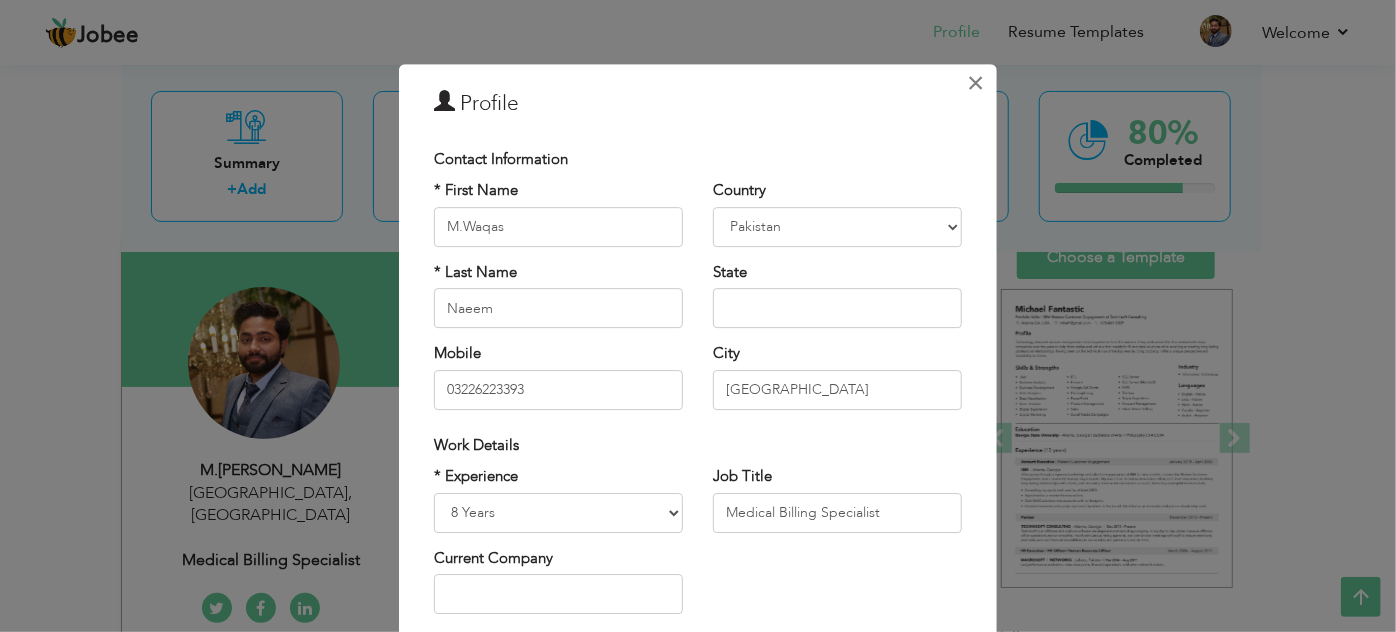 click on "×" at bounding box center [976, 83] 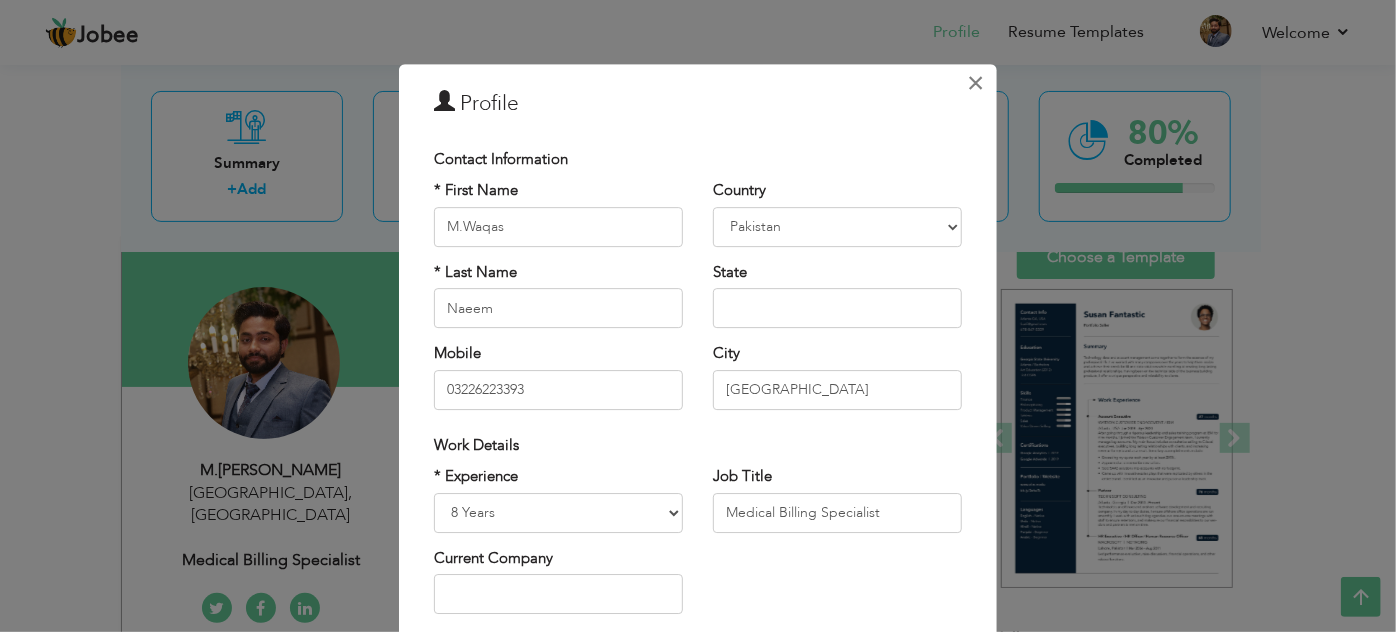 click on "×" at bounding box center [976, 83] 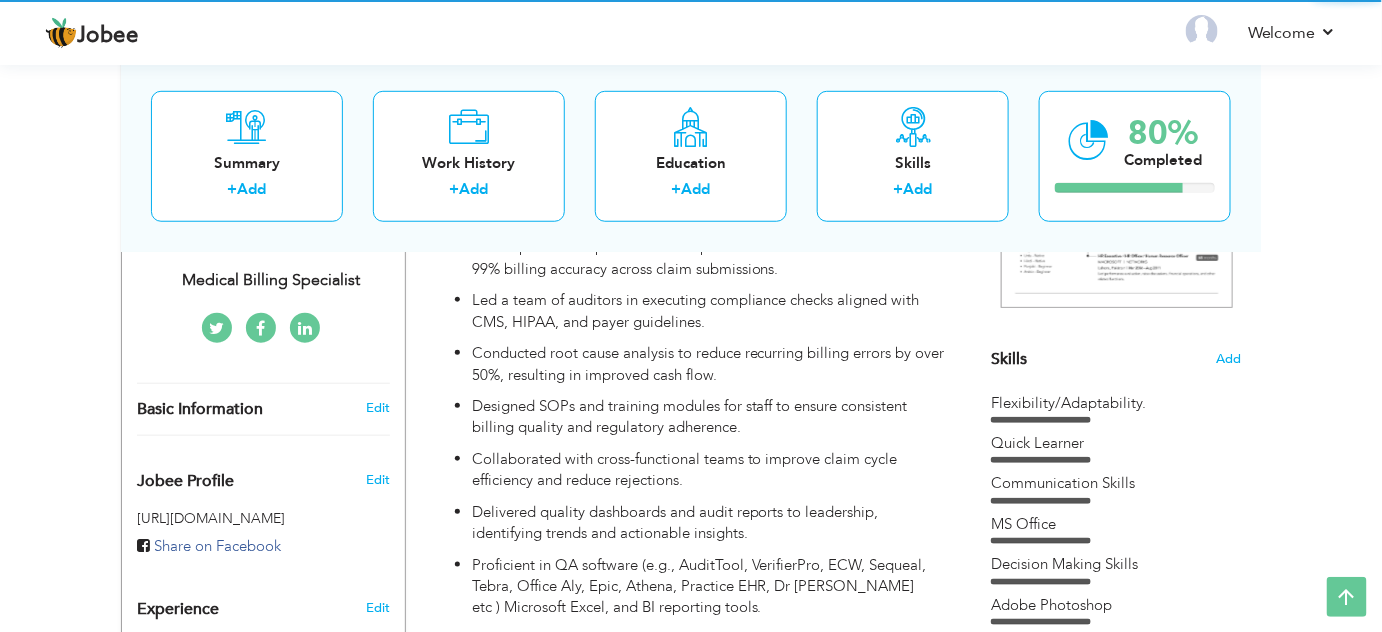 scroll, scrollTop: 421, scrollLeft: 0, axis: vertical 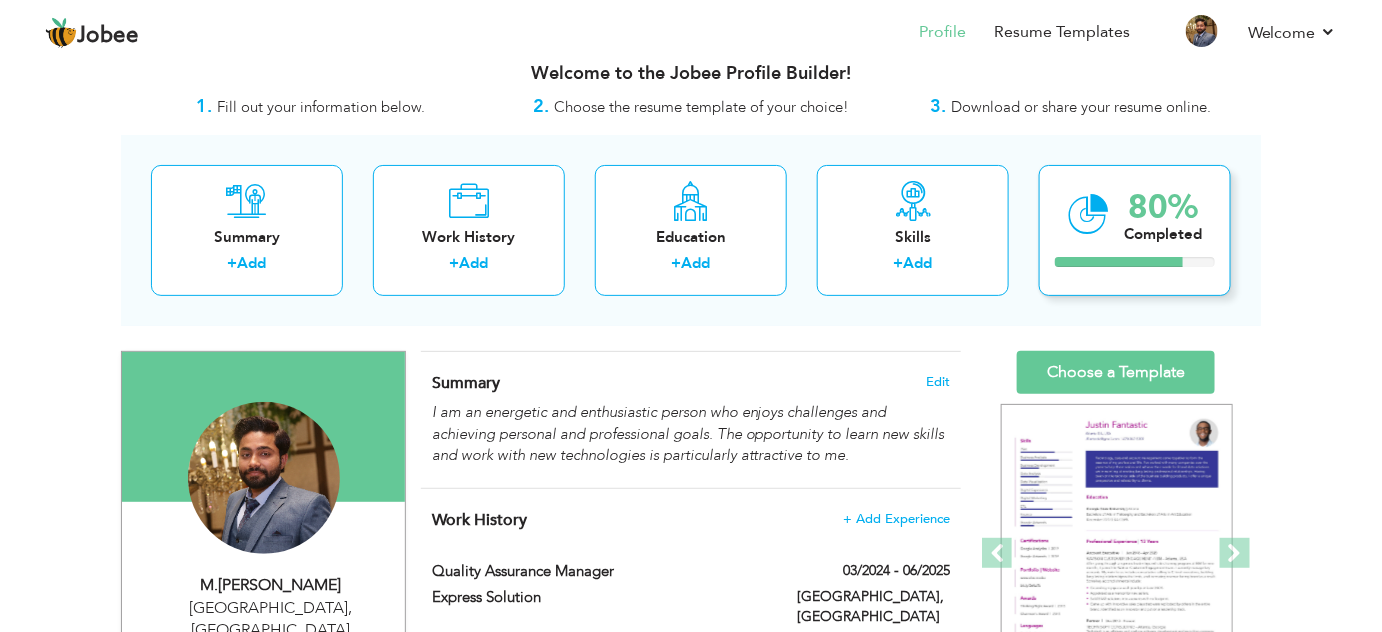 click at bounding box center (1119, 262) 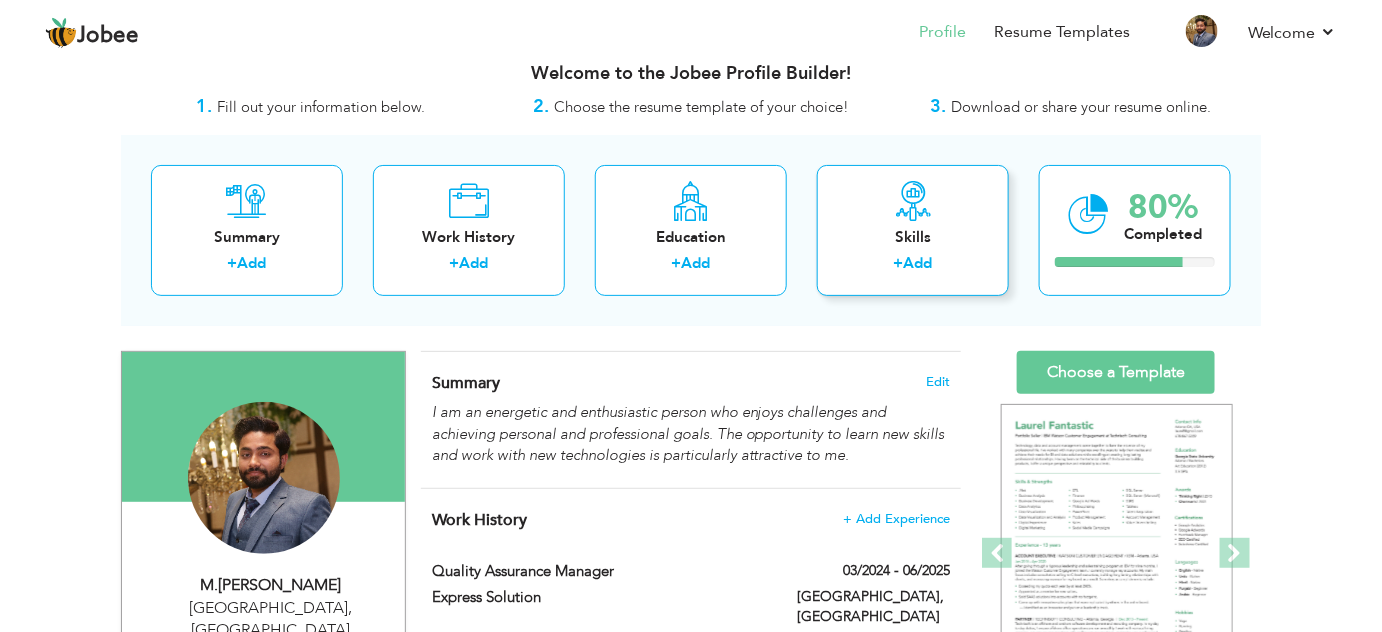 click on "Add" at bounding box center (918, 263) 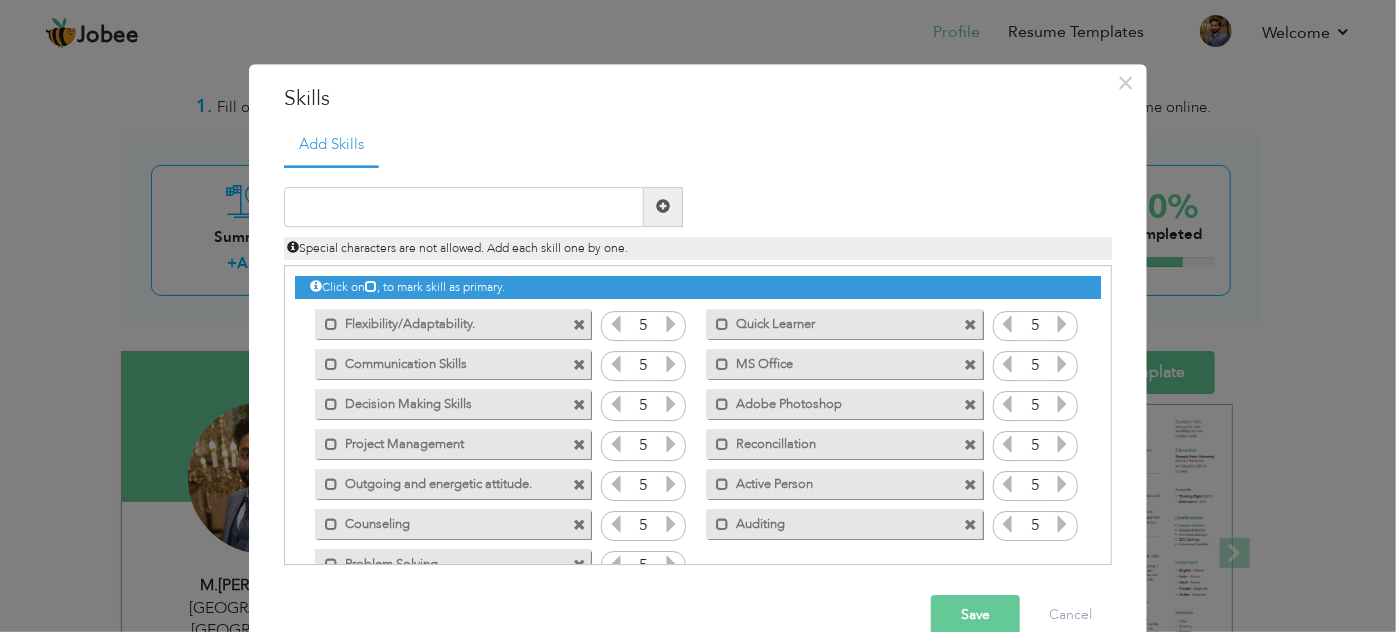 click on "Save" at bounding box center (975, 615) 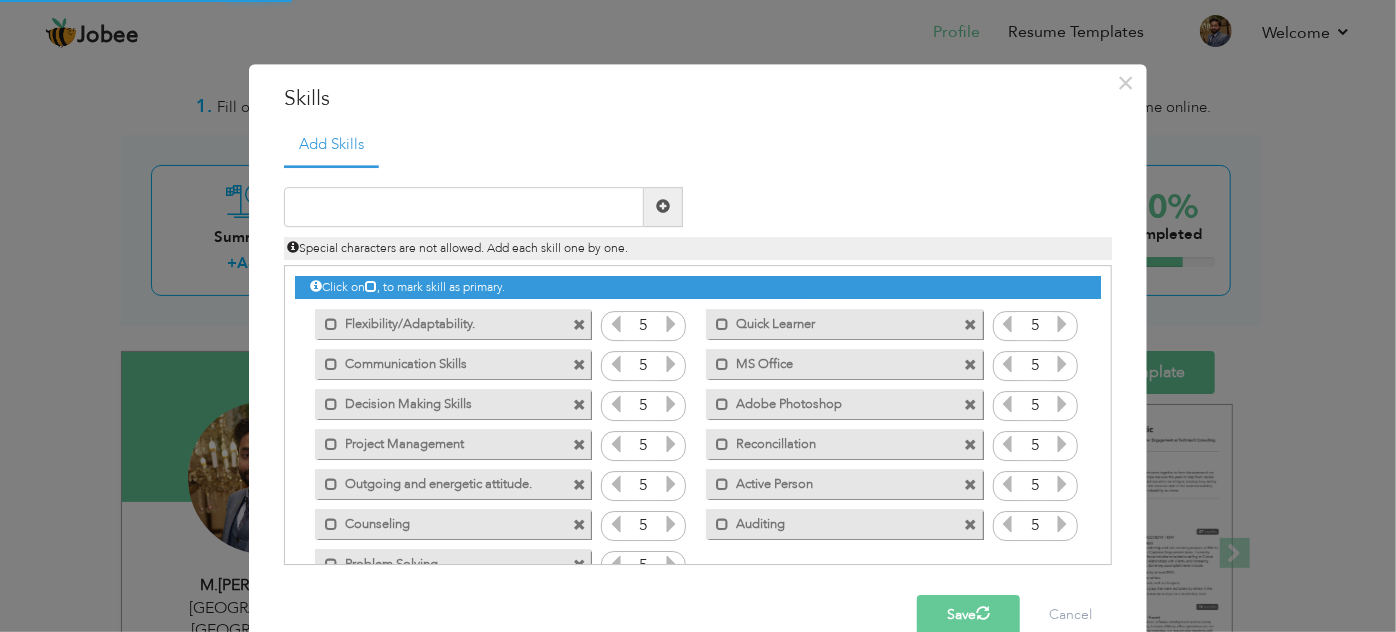 click on "Save" at bounding box center (968, 615) 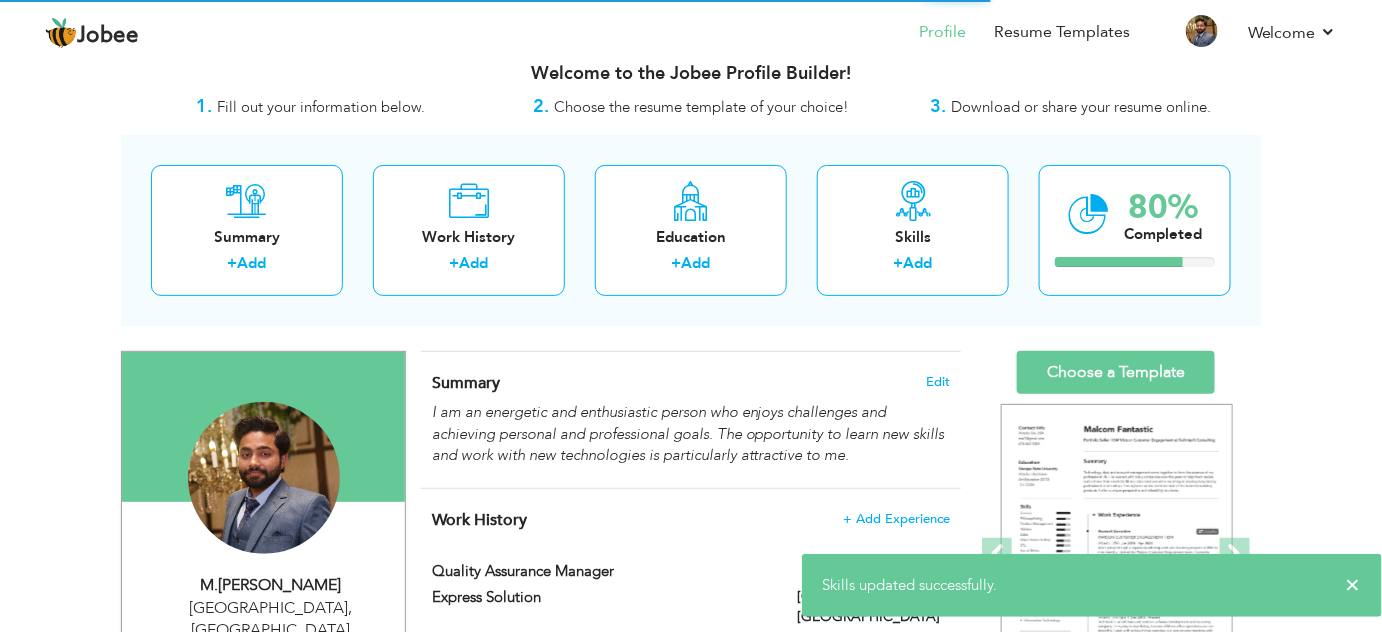 scroll, scrollTop: 579, scrollLeft: 0, axis: vertical 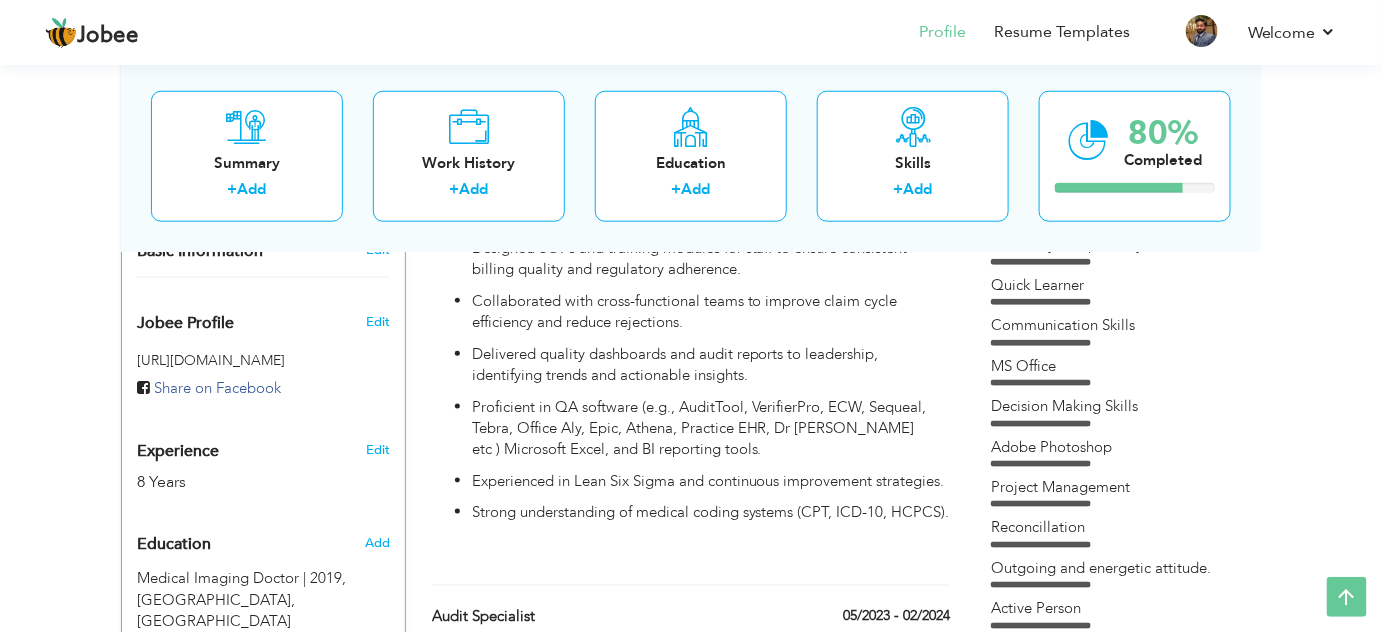 click on "View Resume
Export PDF
Profile
Summary
Public Link
Experience
Education
Awards
Work Histroy
Projects
Certifications
Skills
Preferred Job City" at bounding box center (691, 1143) 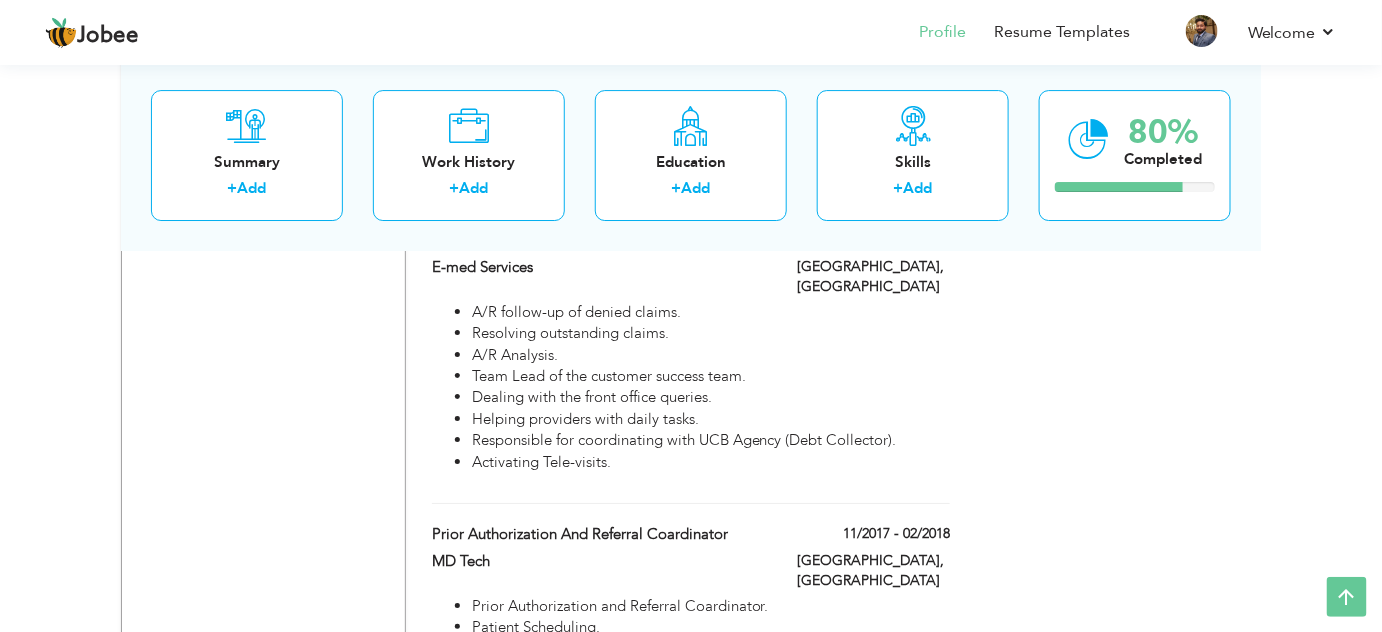 scroll, scrollTop: 2653, scrollLeft: 0, axis: vertical 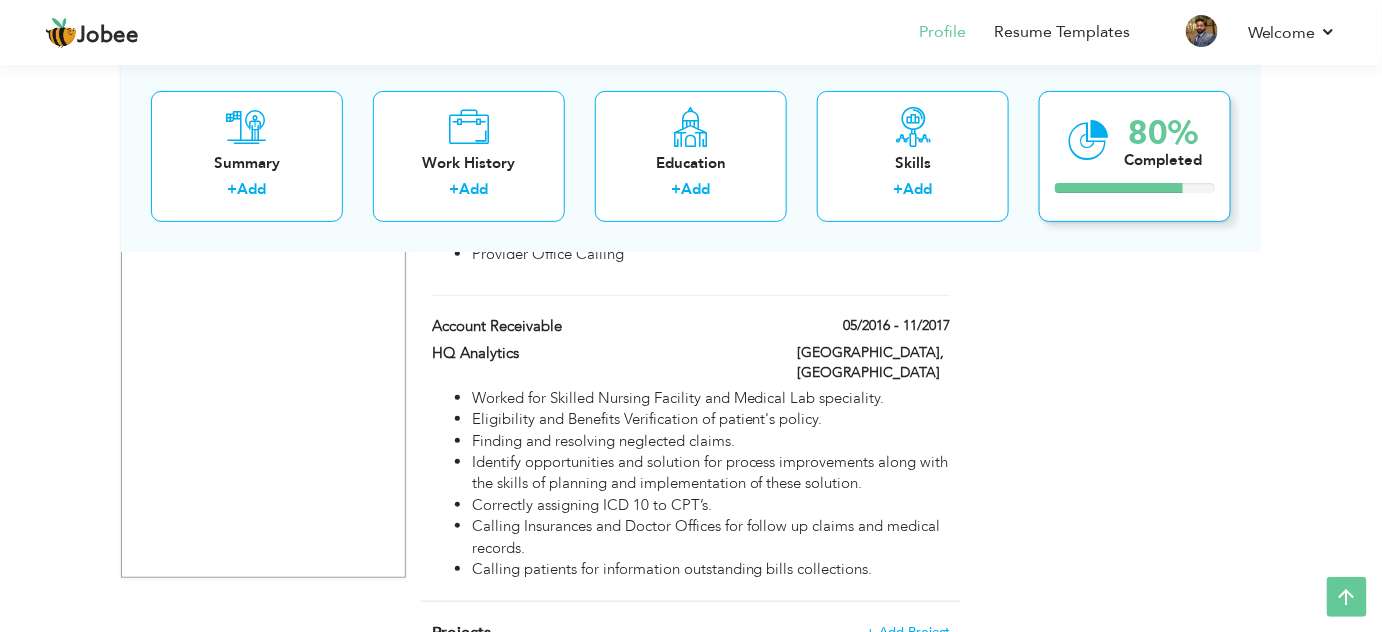 click at bounding box center (1088, 139) 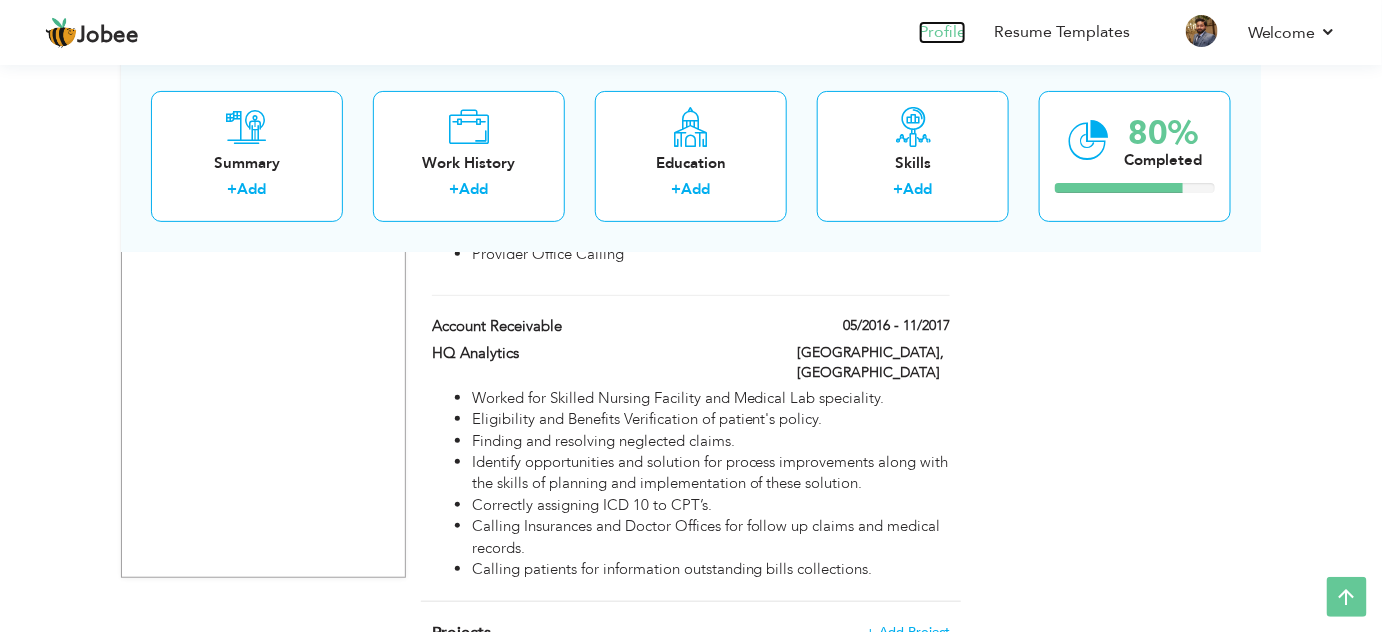 click on "Profile" at bounding box center [942, 32] 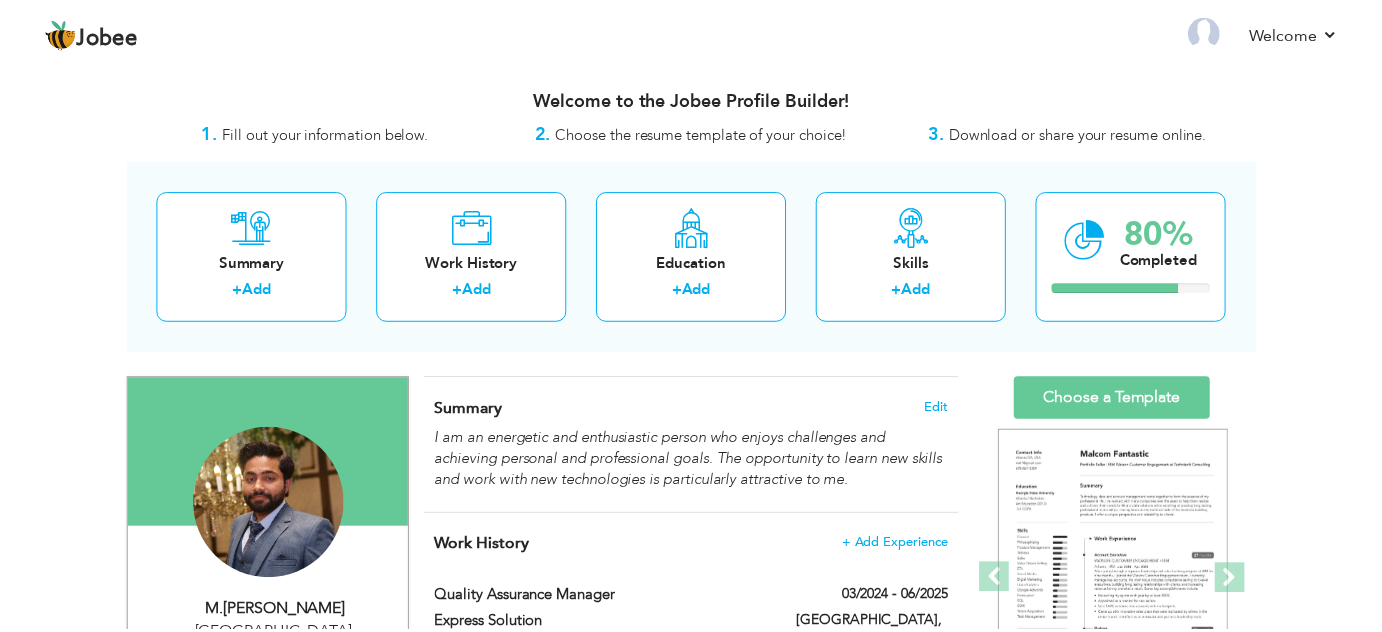 scroll, scrollTop: 0, scrollLeft: 0, axis: both 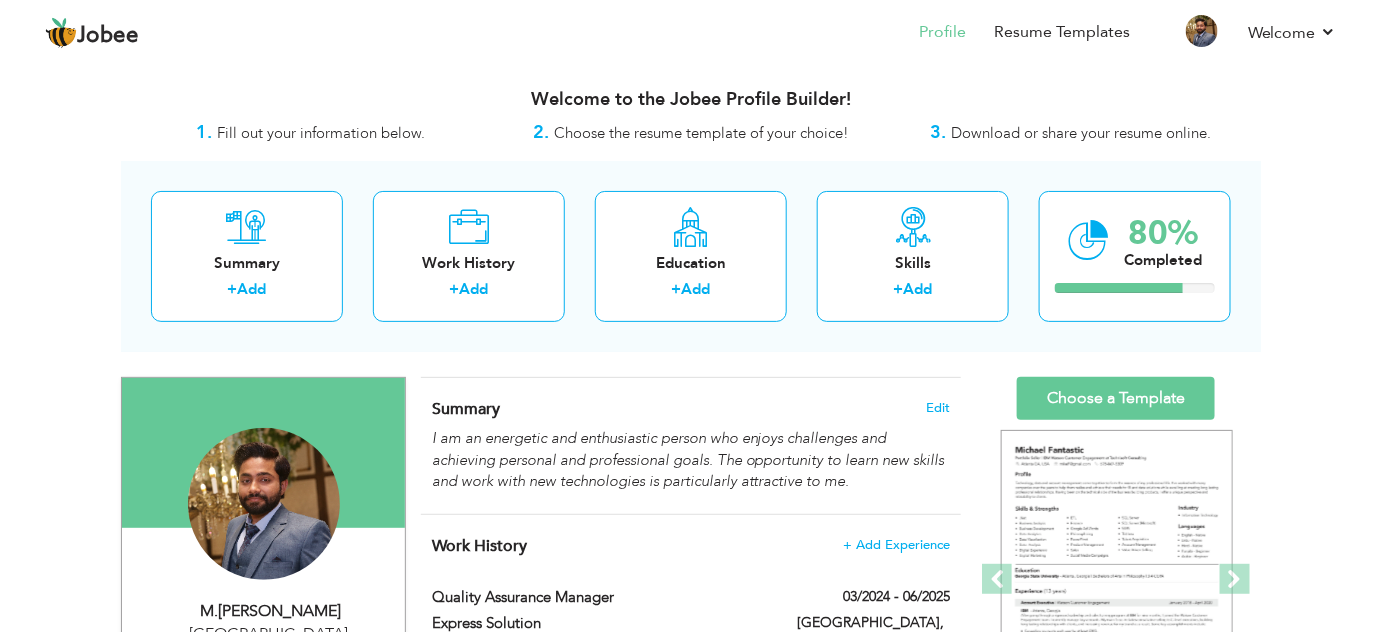 click on "Download or share your resume online." at bounding box center (1082, 133) 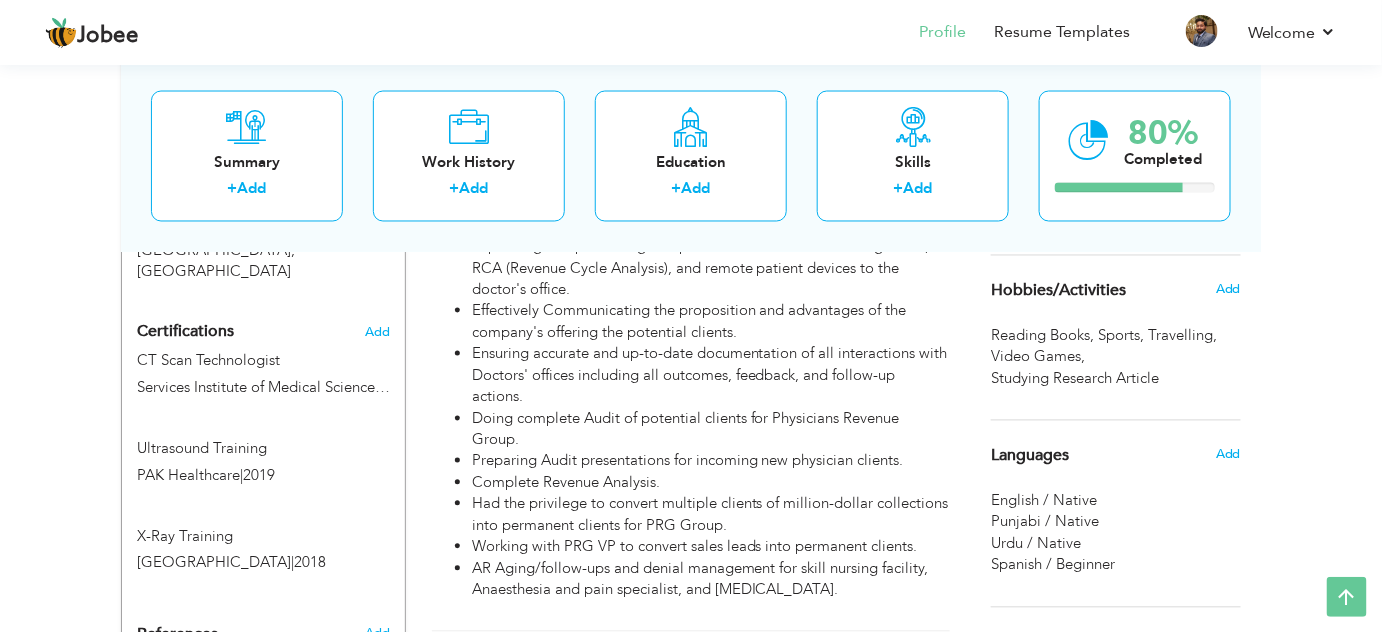 scroll, scrollTop: 1658, scrollLeft: 0, axis: vertical 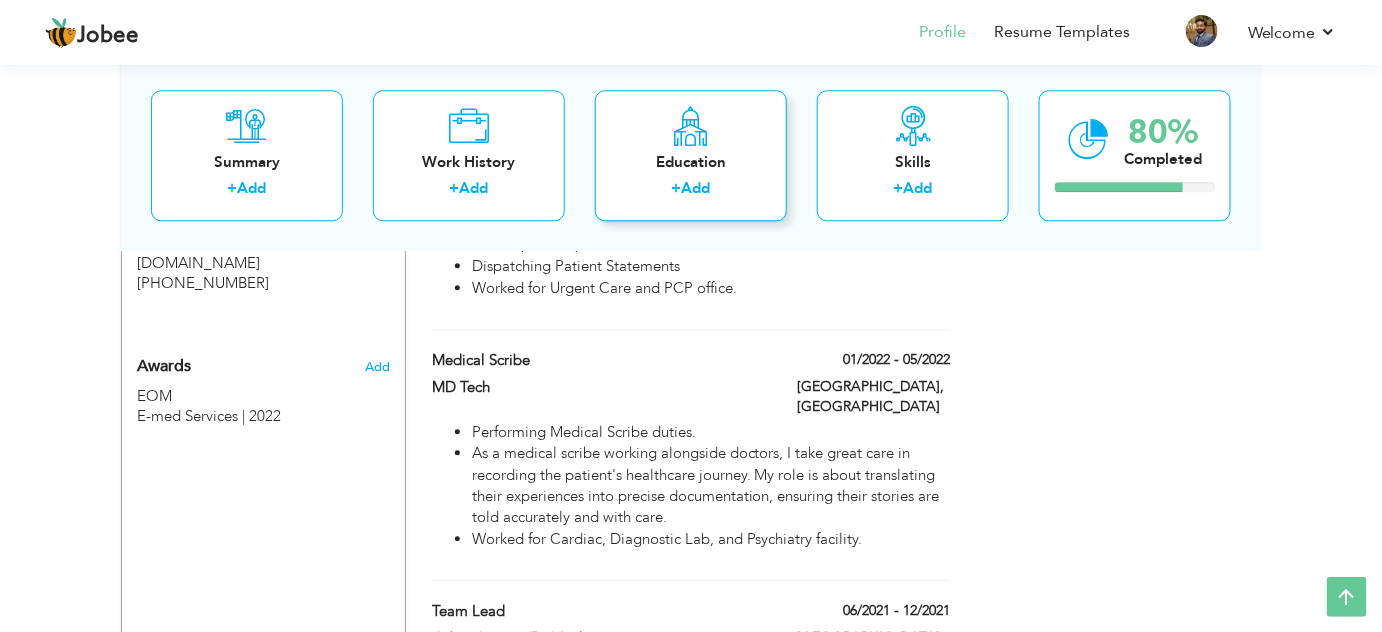 click on "Add" at bounding box center [696, 189] 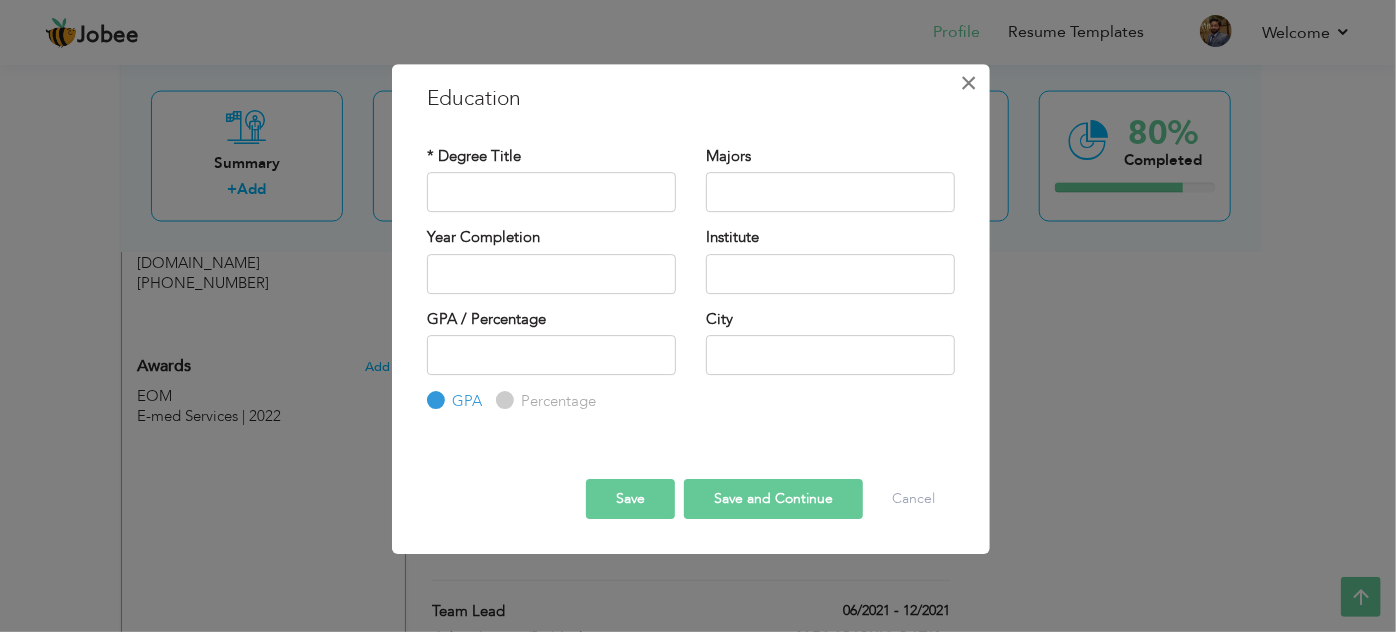 click on "×" at bounding box center (969, 83) 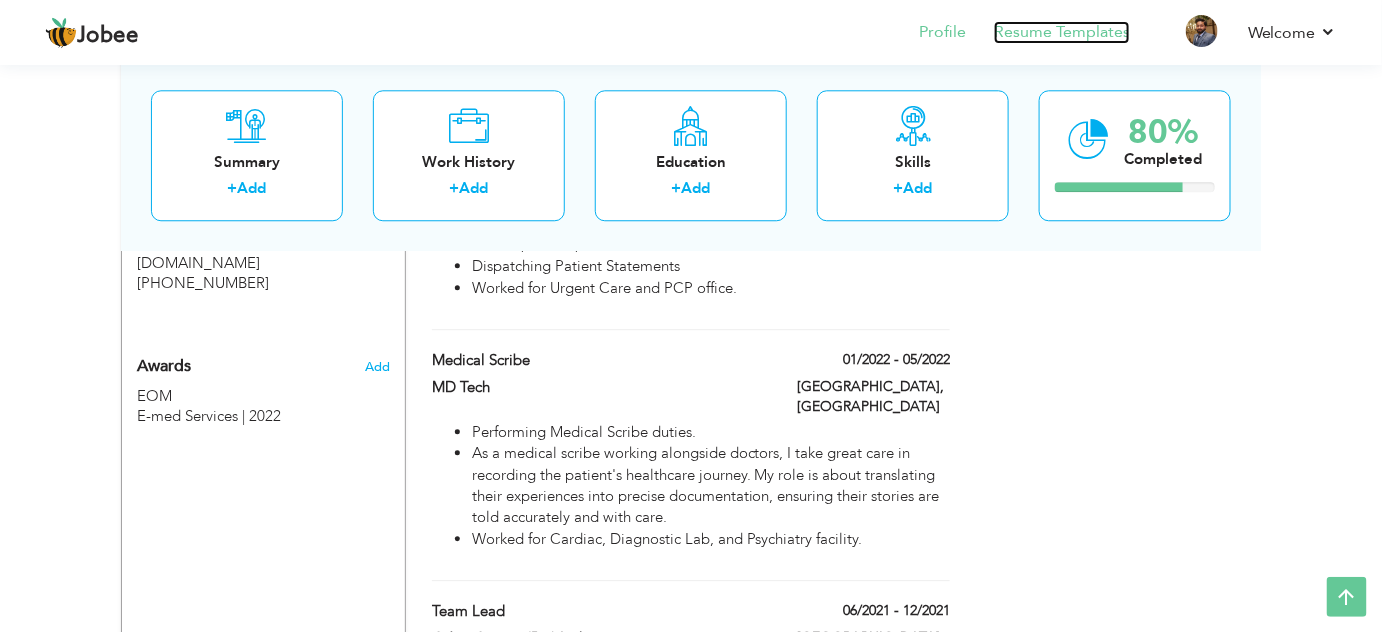 click on "Resume Templates" at bounding box center [1062, 32] 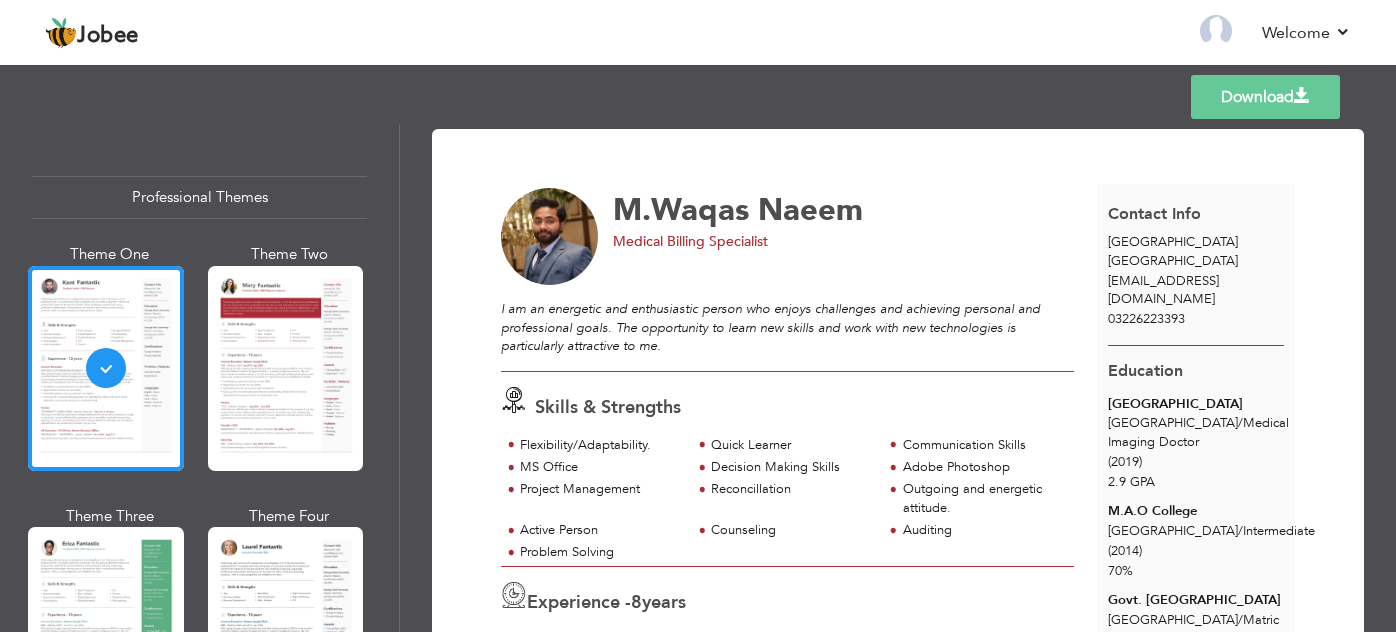 scroll, scrollTop: 0, scrollLeft: 0, axis: both 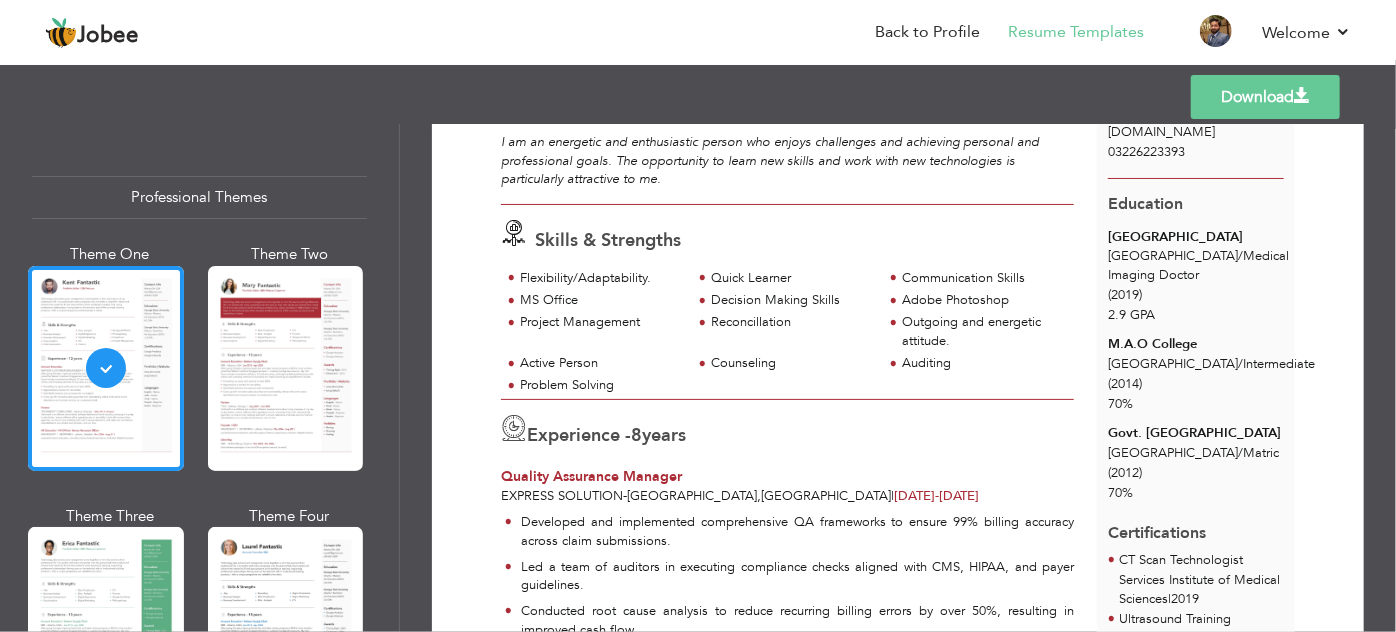 click on "Developed and implemented comprehensive QA frameworks to ensure 99% billing accuracy across claim submissions." at bounding box center [798, 531] 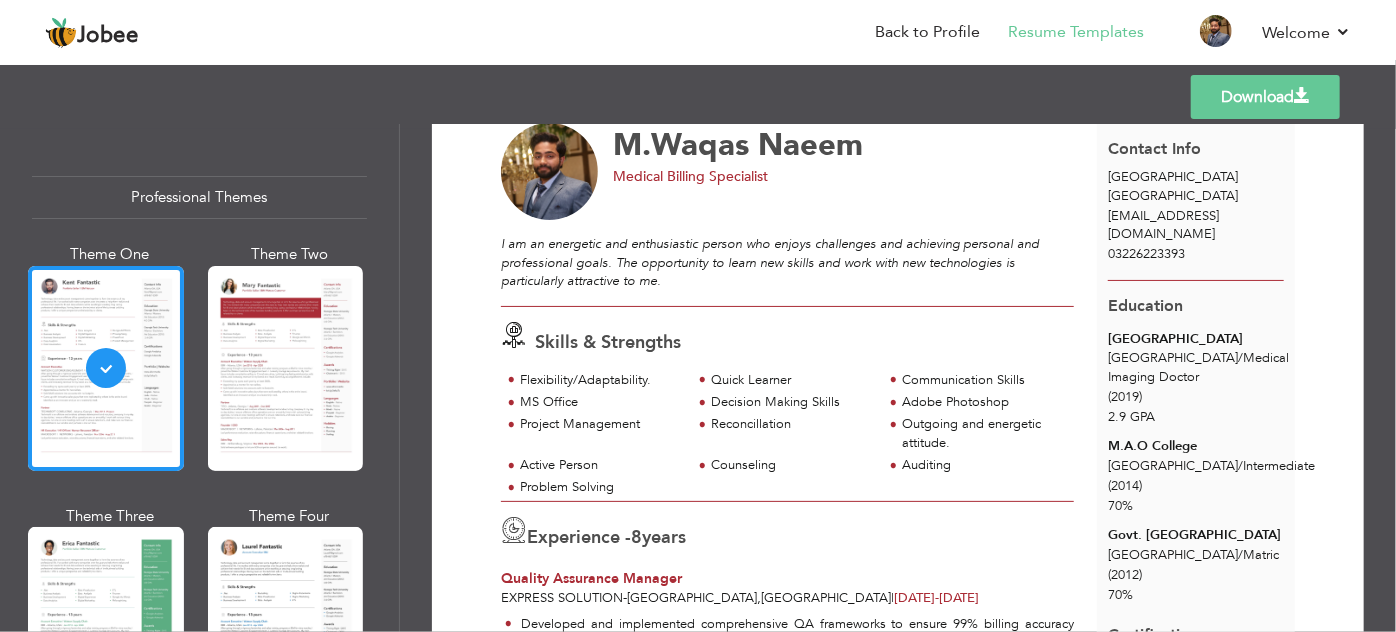 scroll, scrollTop: 0, scrollLeft: 0, axis: both 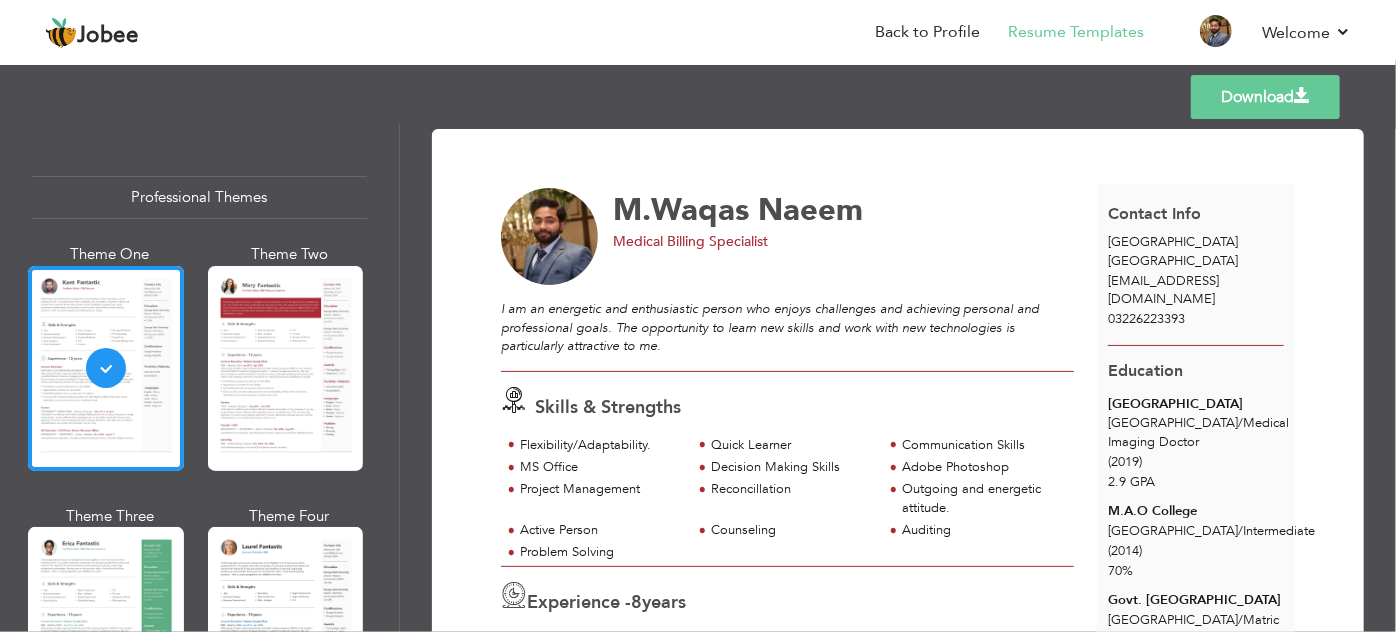 click on "Download" at bounding box center (1265, 97) 